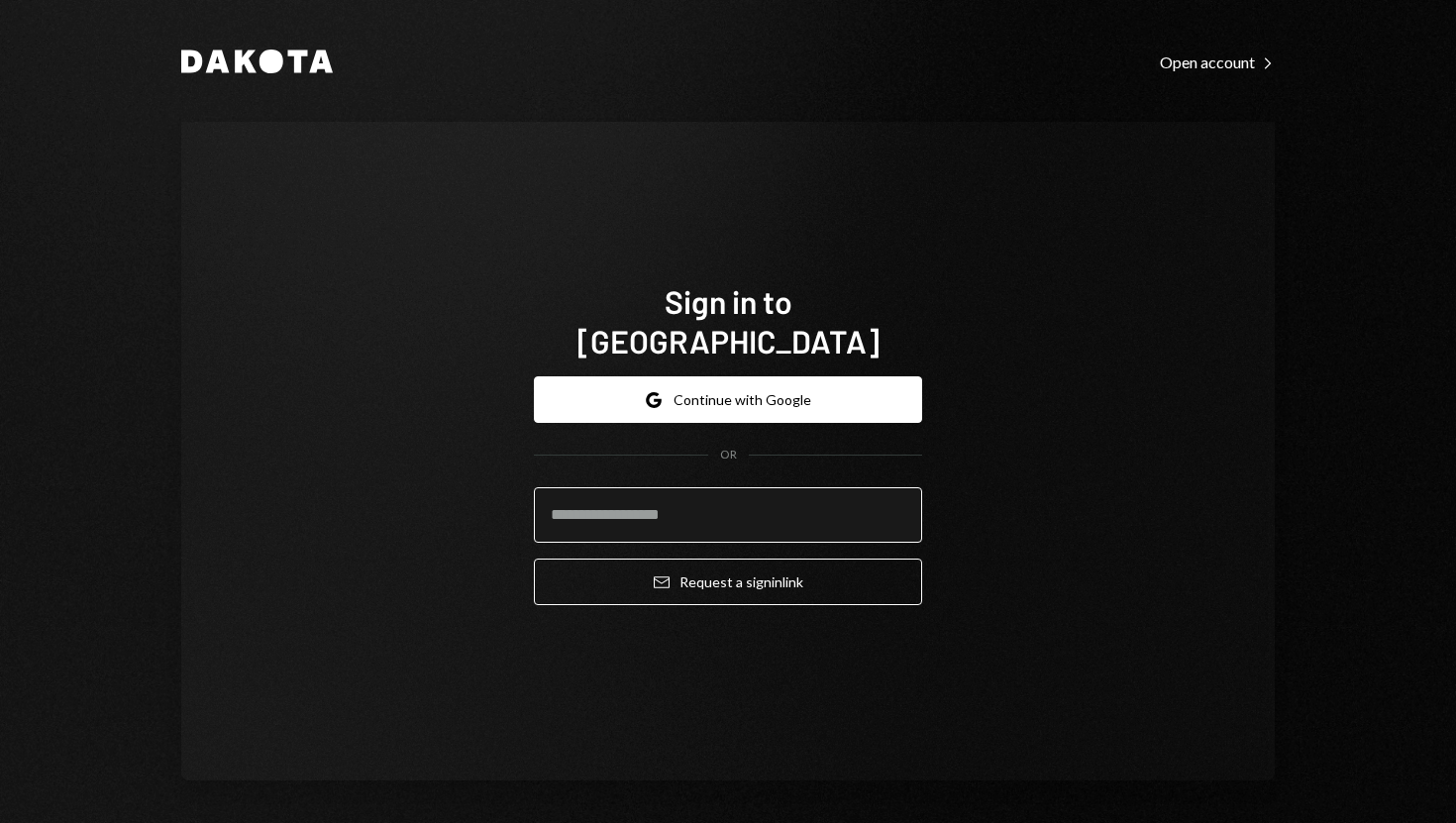 scroll, scrollTop: 0, scrollLeft: 0, axis: both 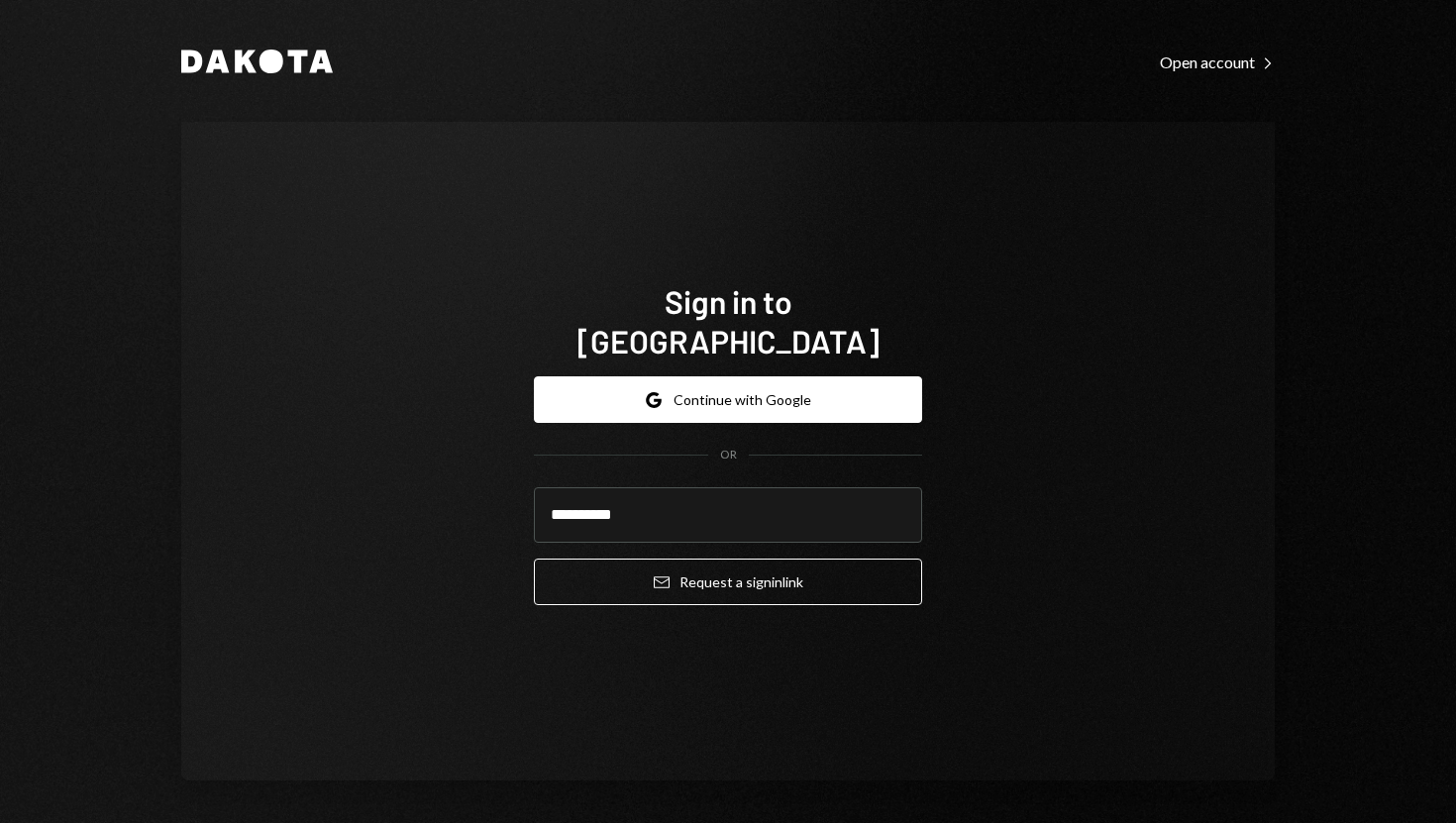 type on "**********" 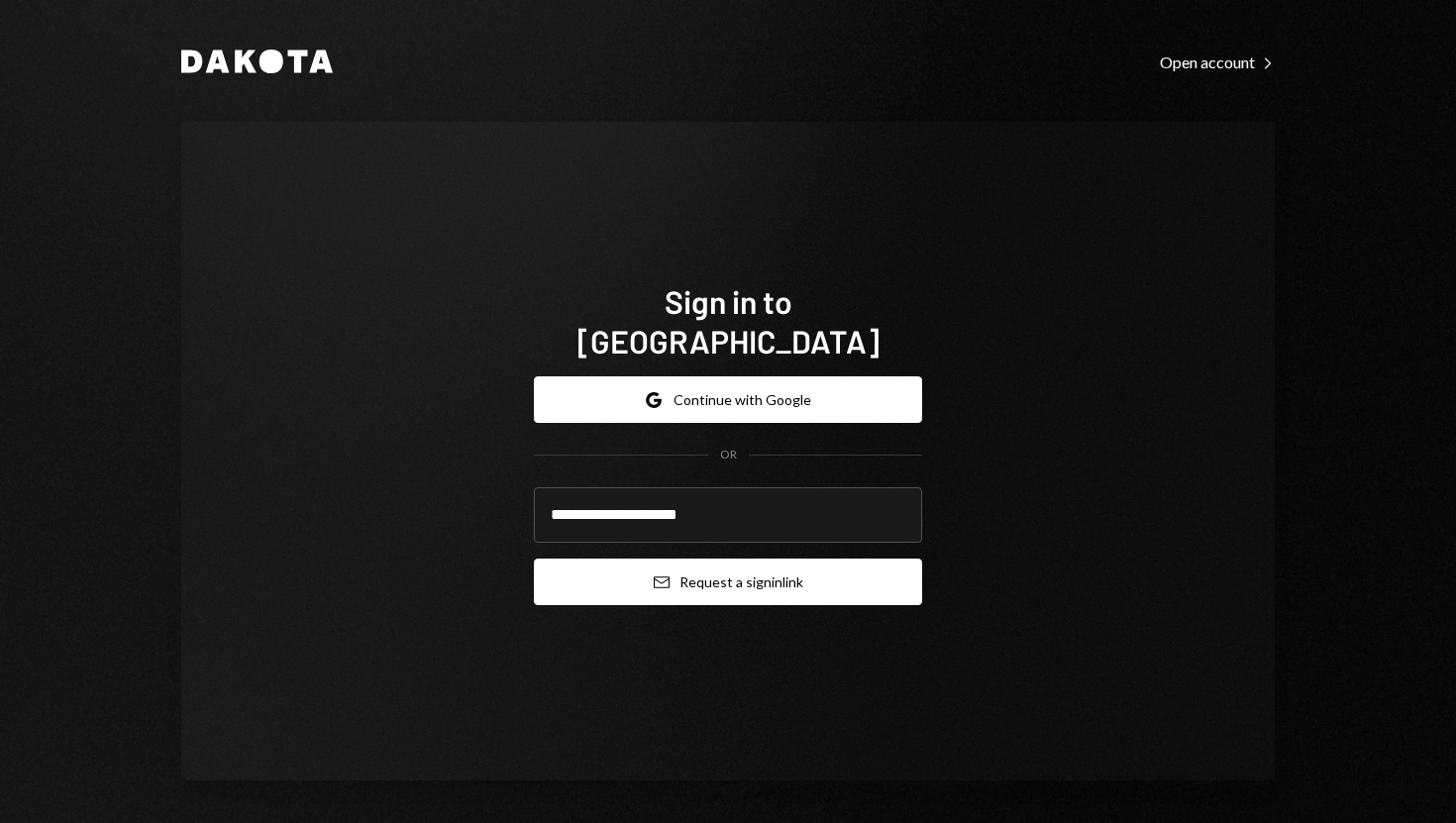 click on "Email Request a sign  in  link" at bounding box center (728, 581) 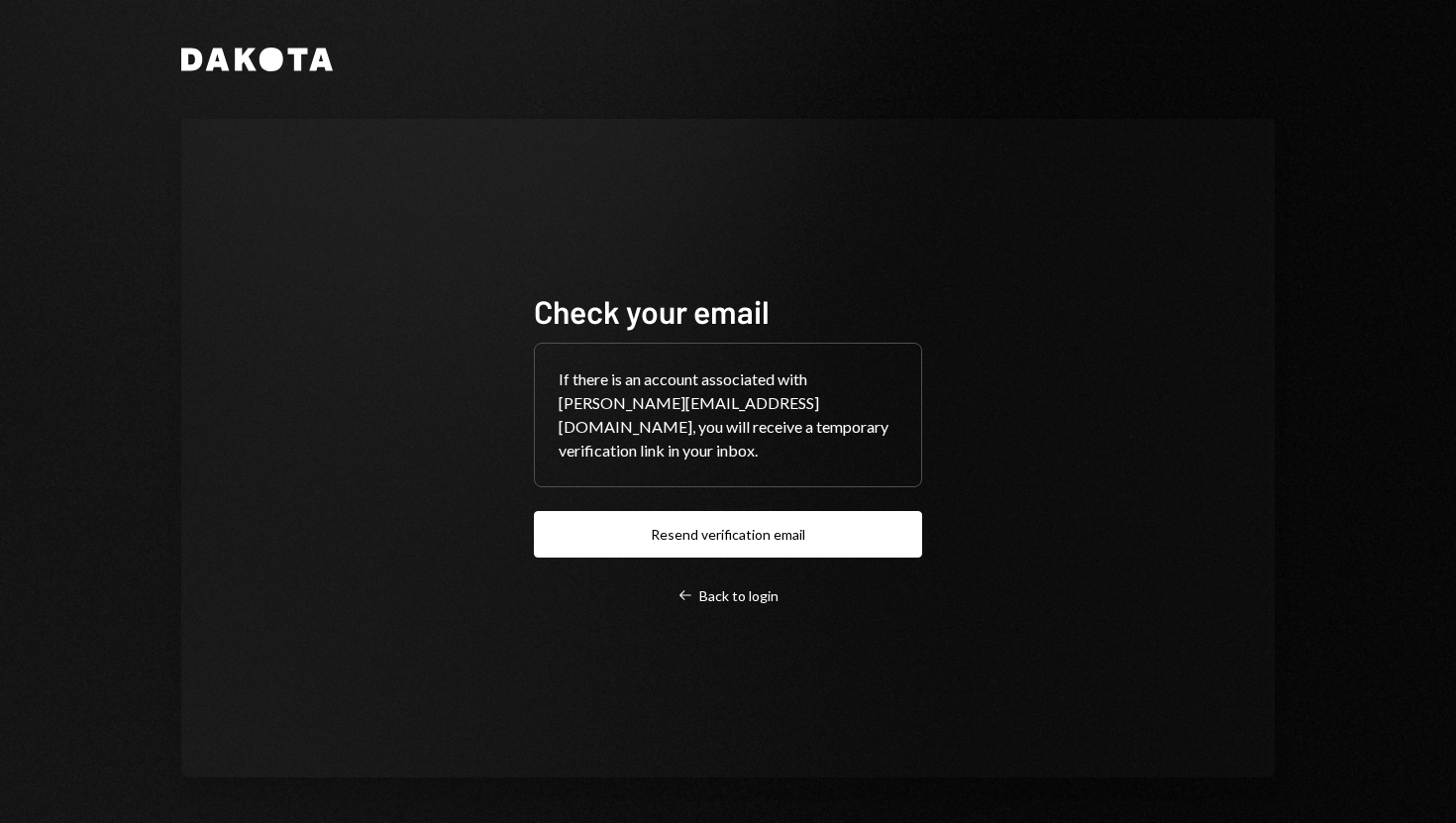 scroll, scrollTop: 0, scrollLeft: 0, axis: both 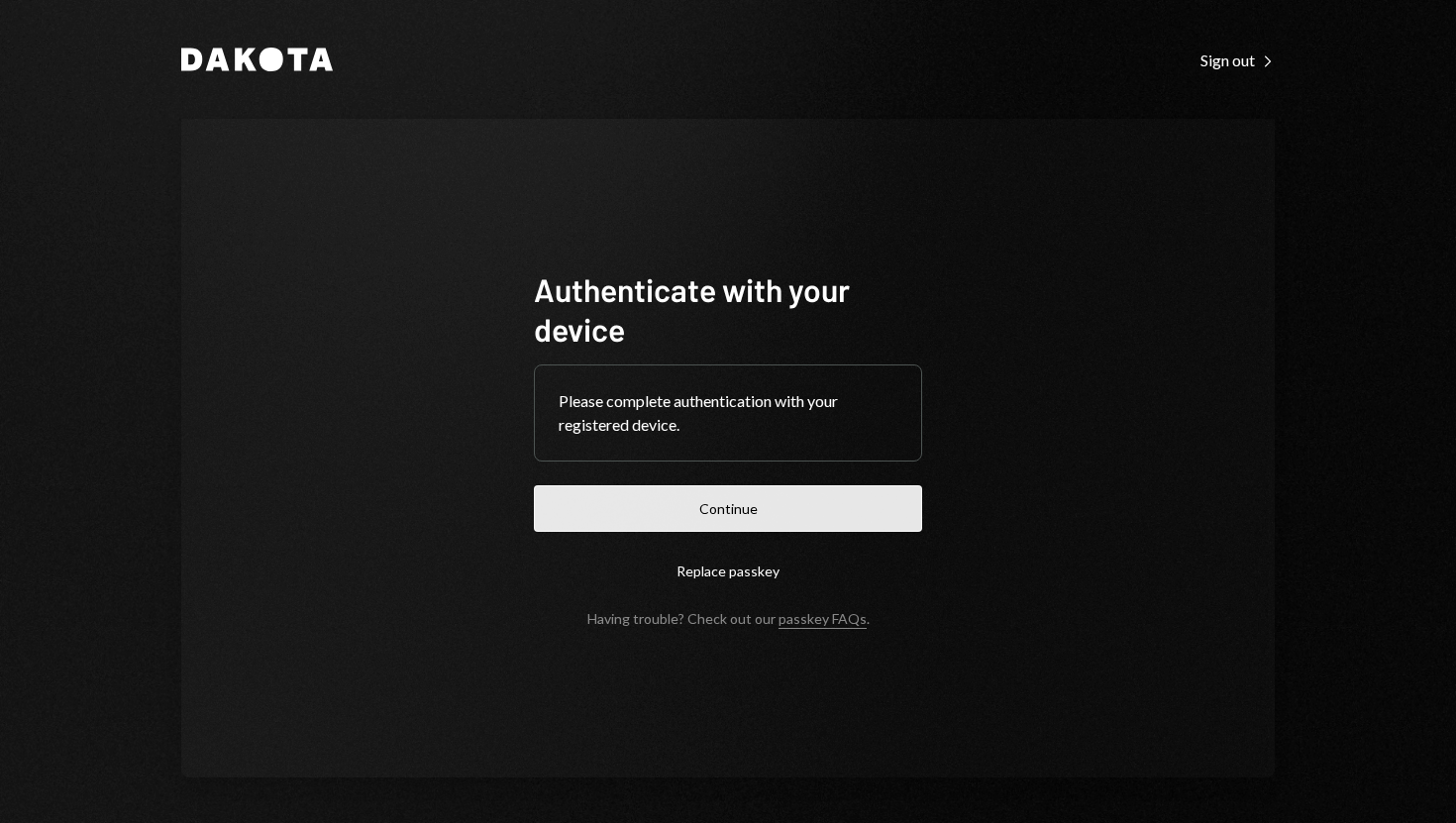 click on "Continue" at bounding box center [728, 508] 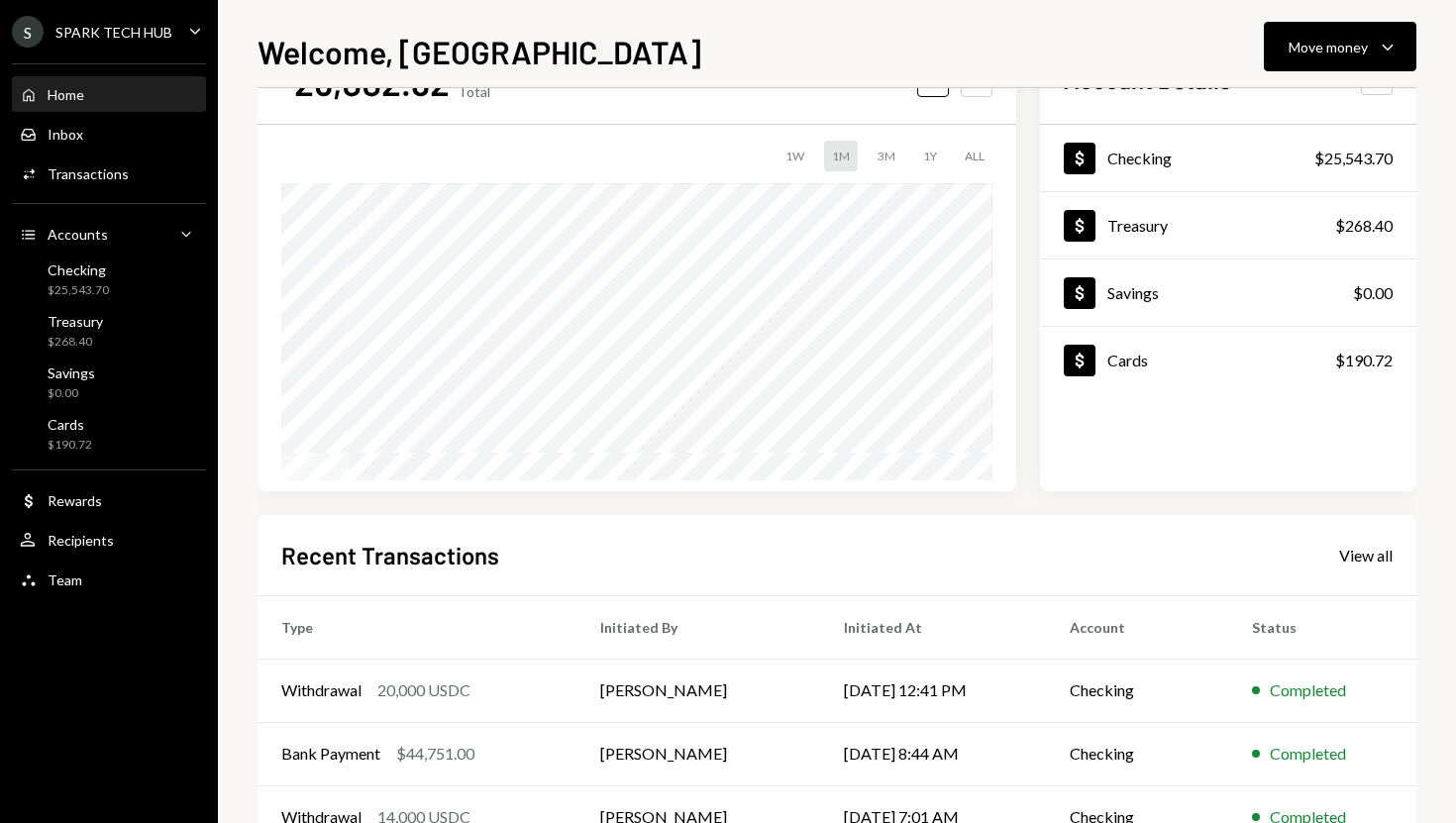 scroll, scrollTop: 0, scrollLeft: 0, axis: both 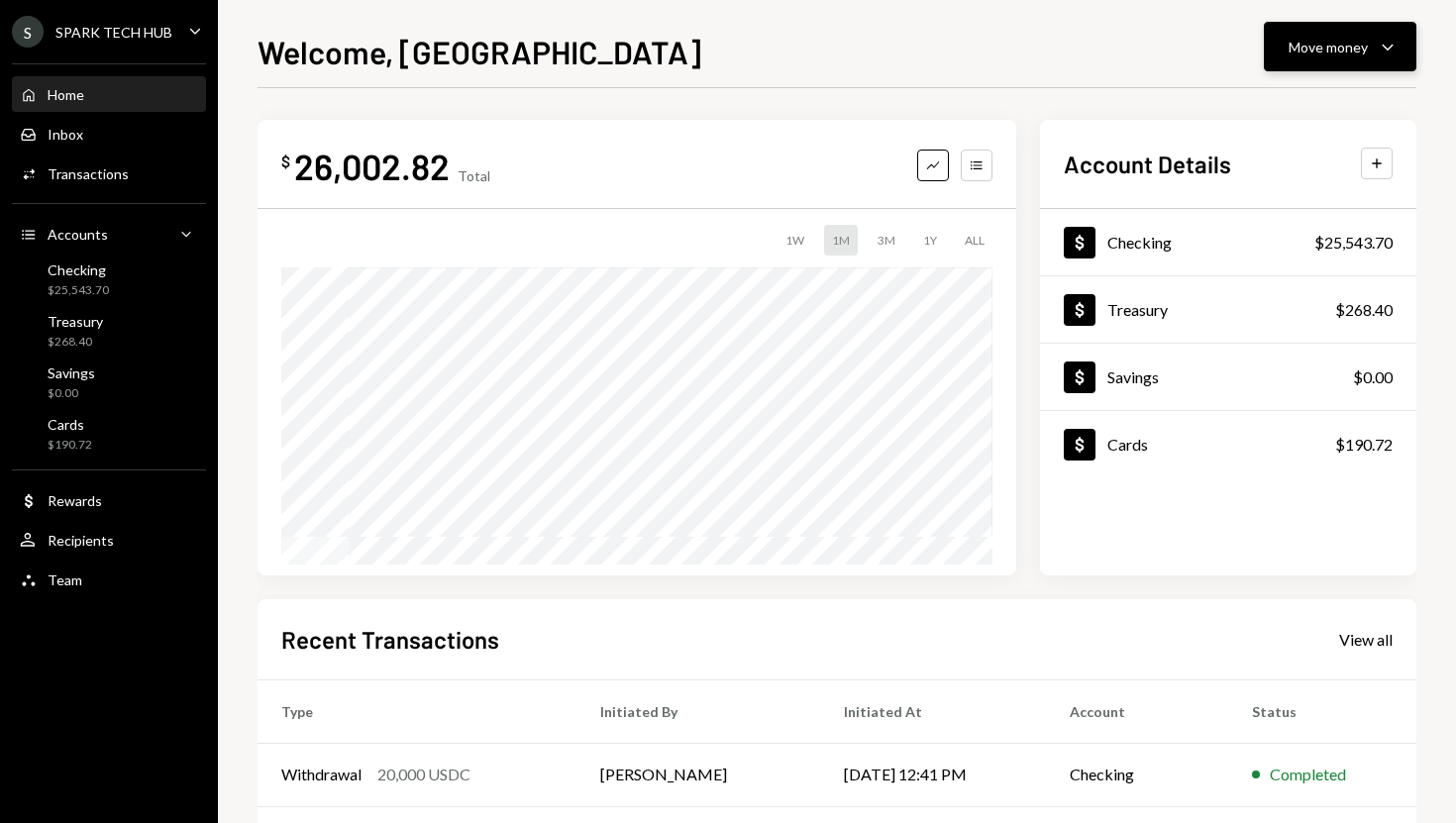 click on "Move money" at bounding box center (1328, 47) 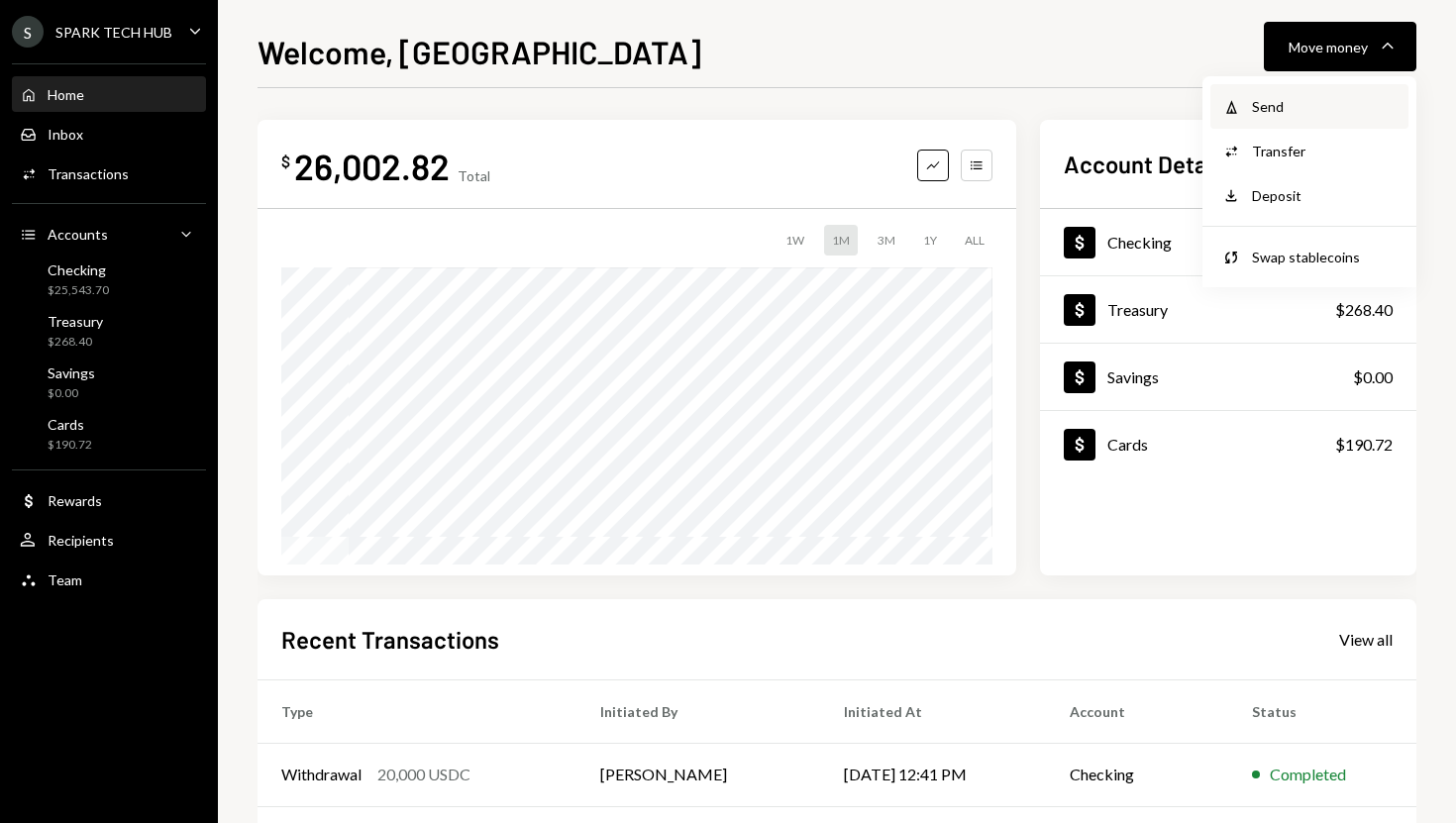 click on "Send" at bounding box center [1324, 106] 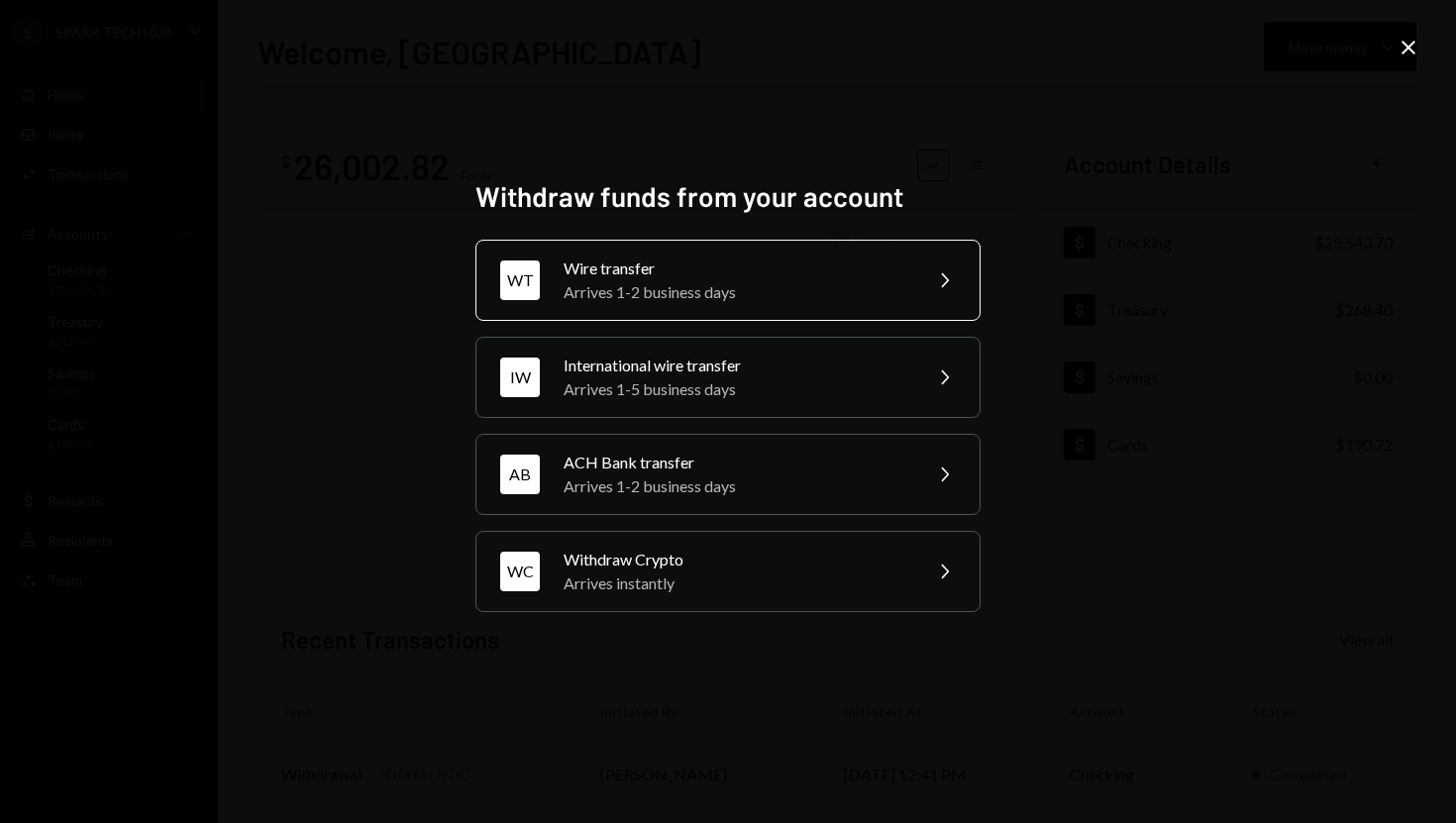 click on "Wire transfer" at bounding box center (736, 268) 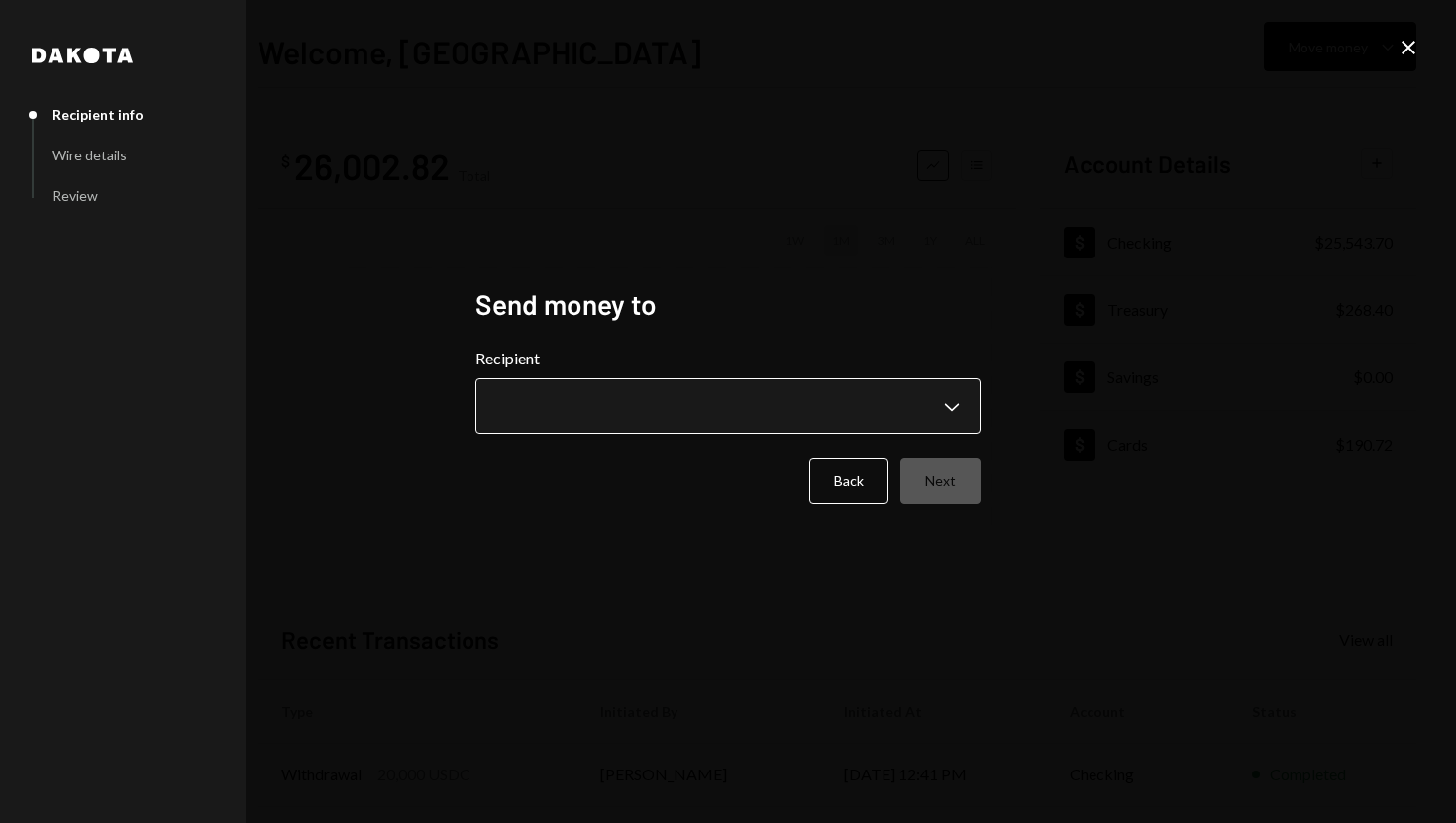 click on "**********" at bounding box center [728, 411] 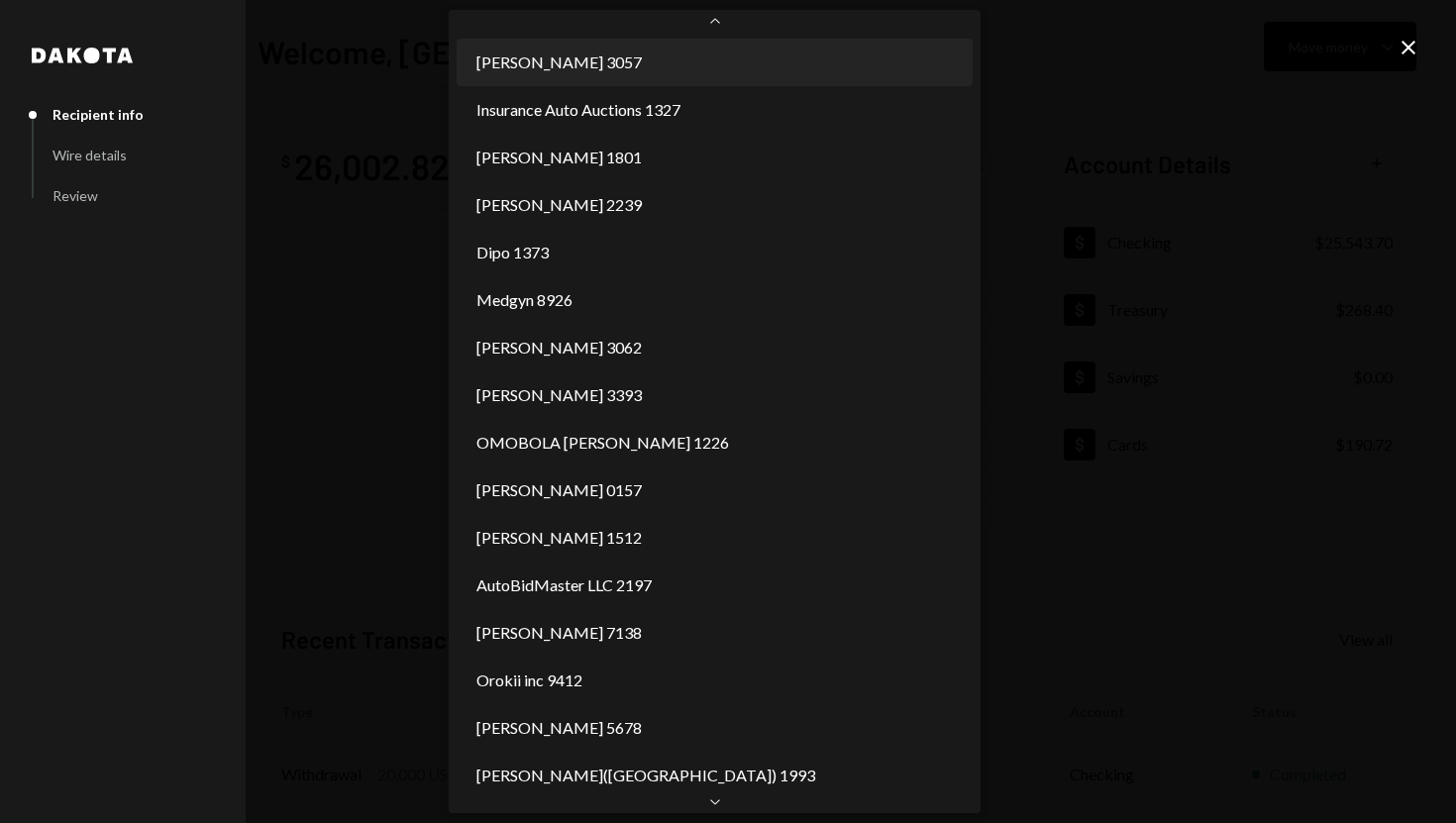scroll, scrollTop: 206, scrollLeft: 0, axis: vertical 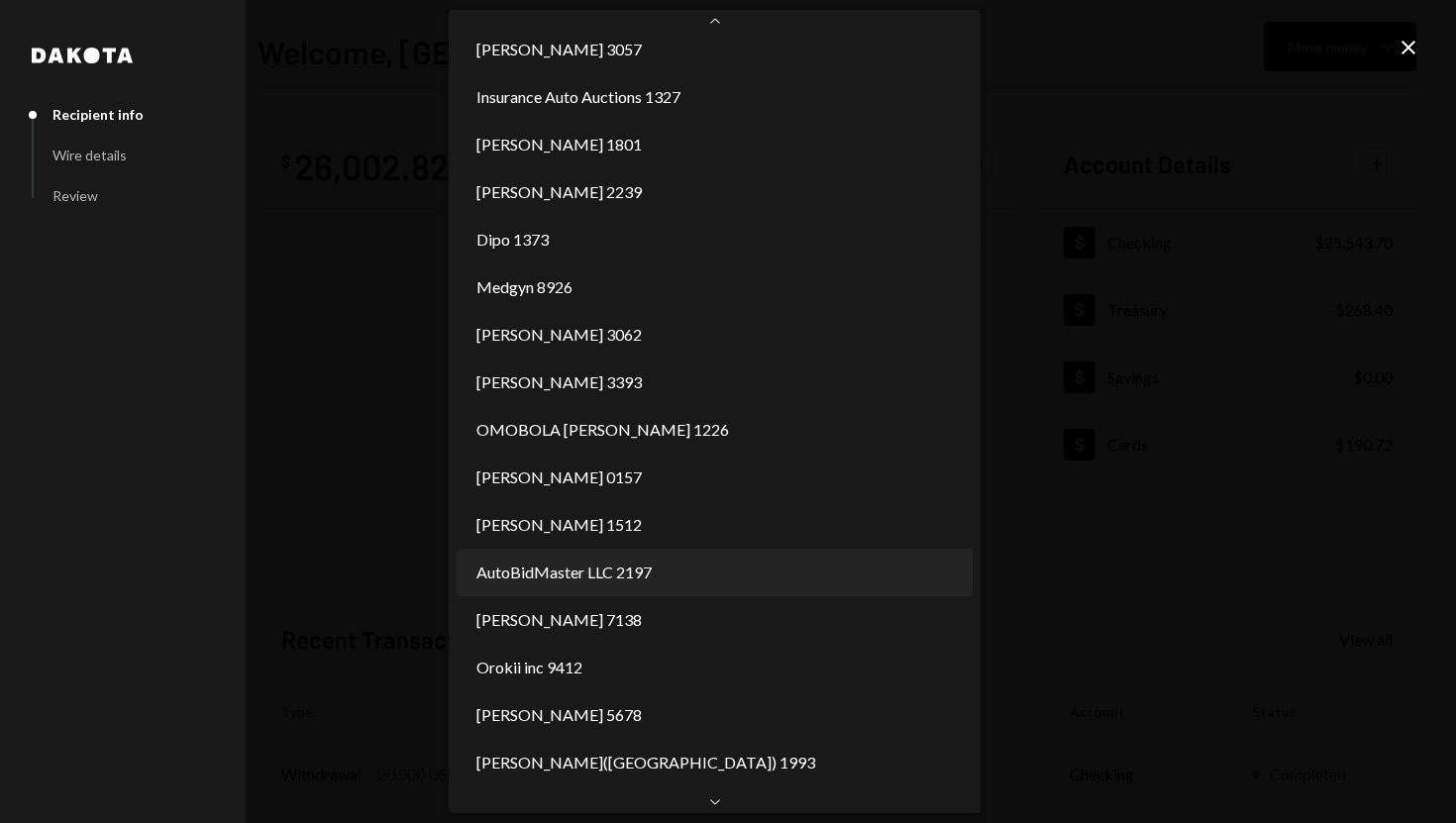 select on "**********" 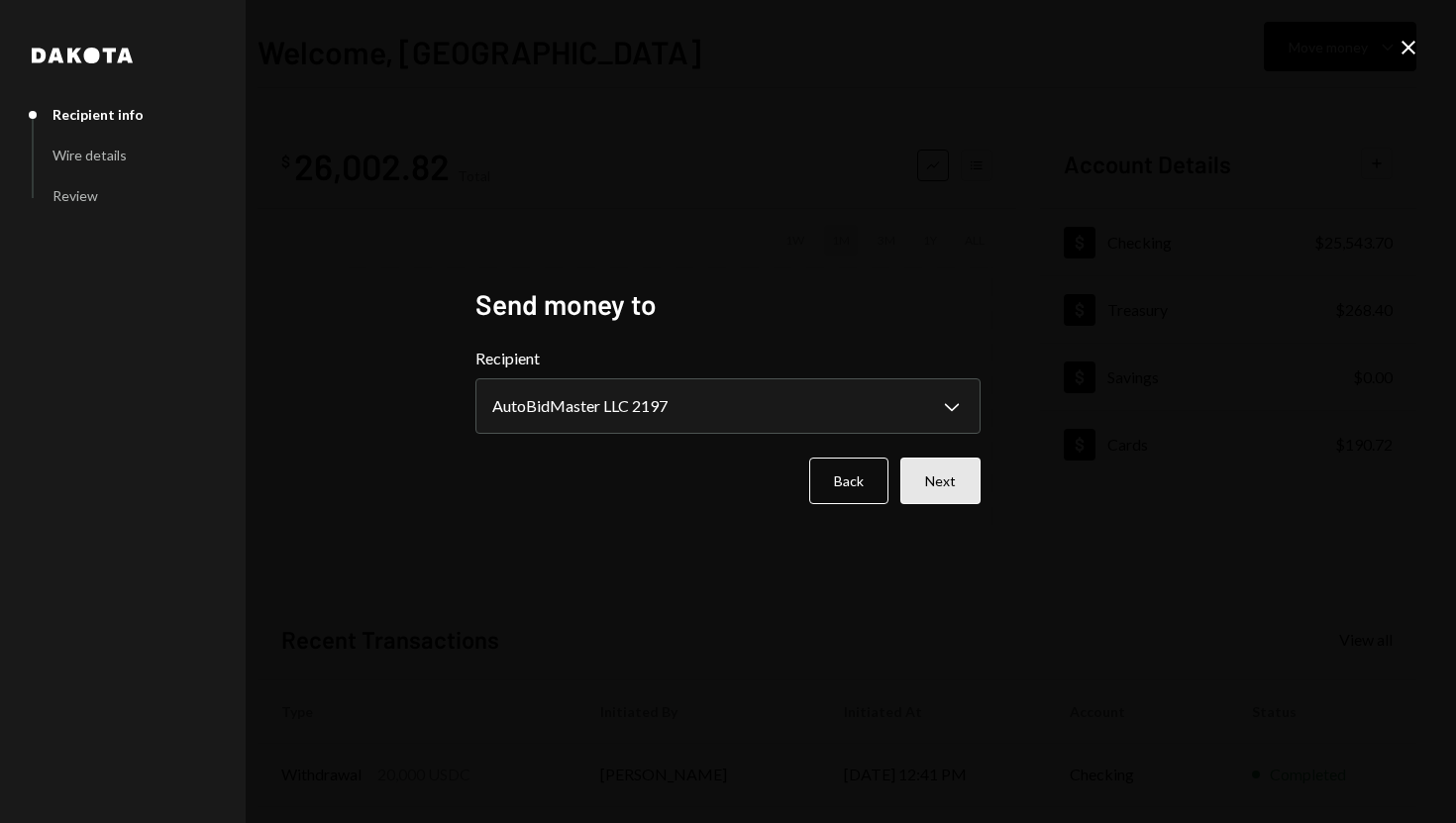 click on "Next" at bounding box center [940, 480] 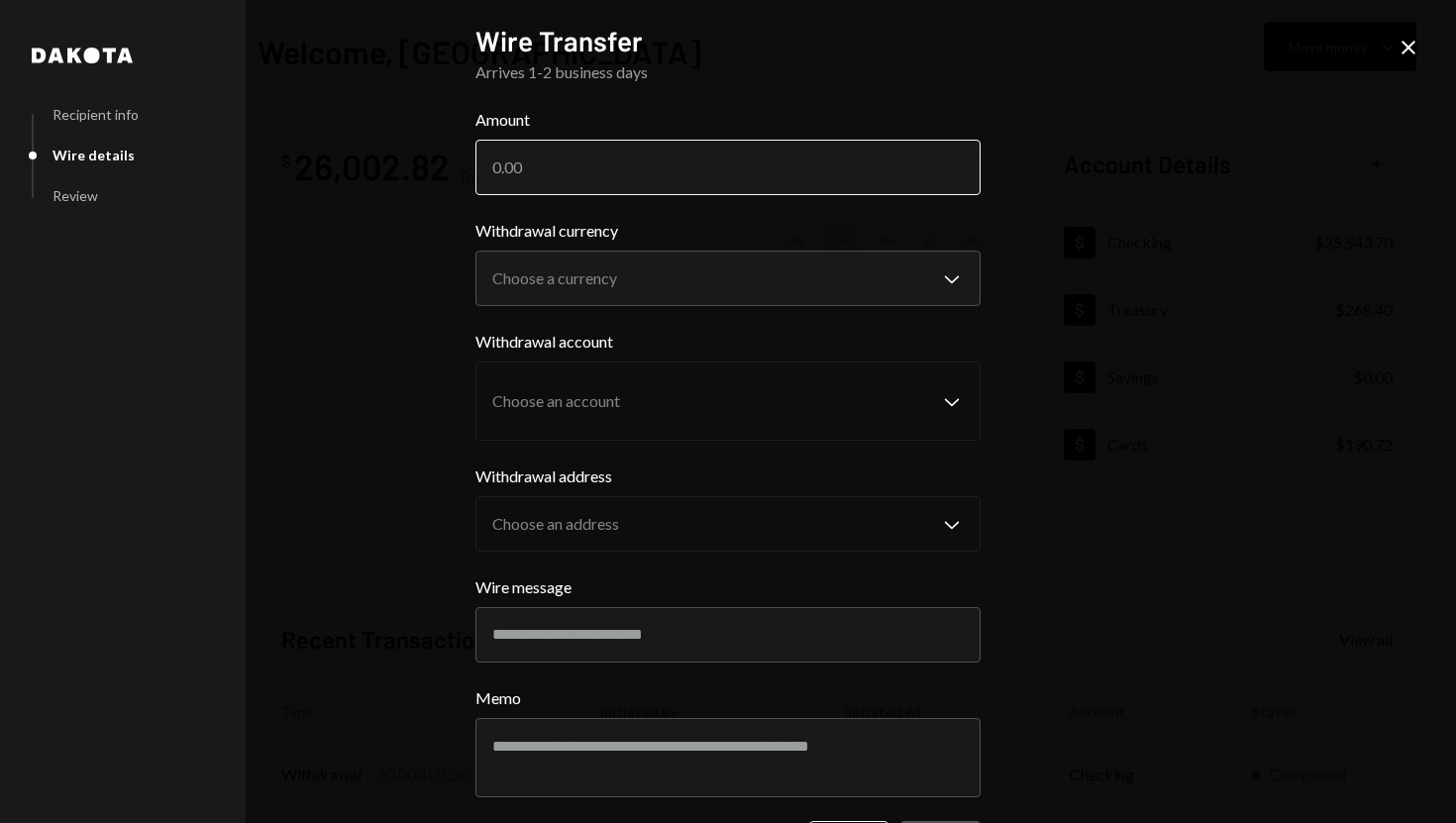 click on "Amount" at bounding box center [728, 167] 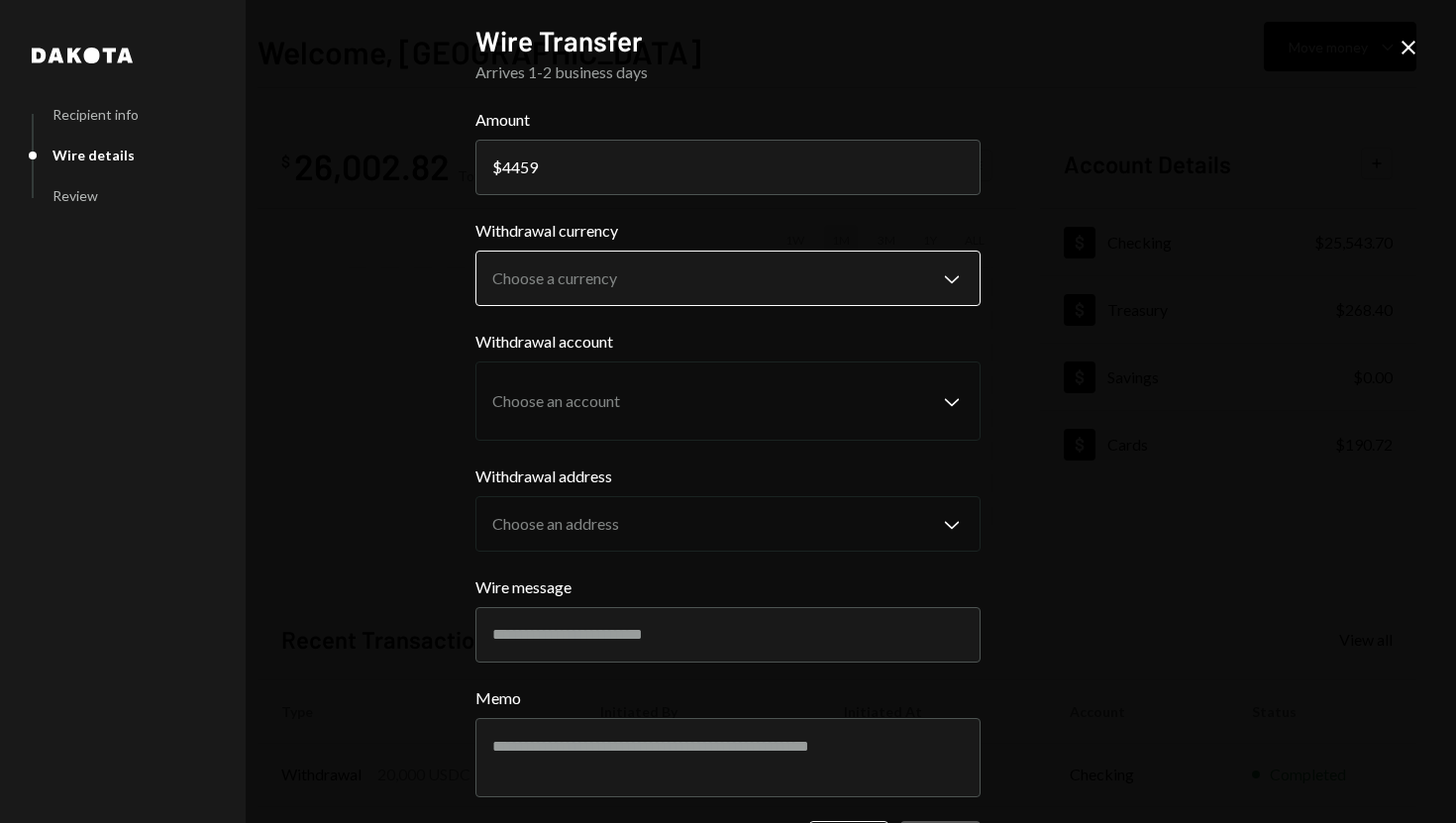 type on "4459" 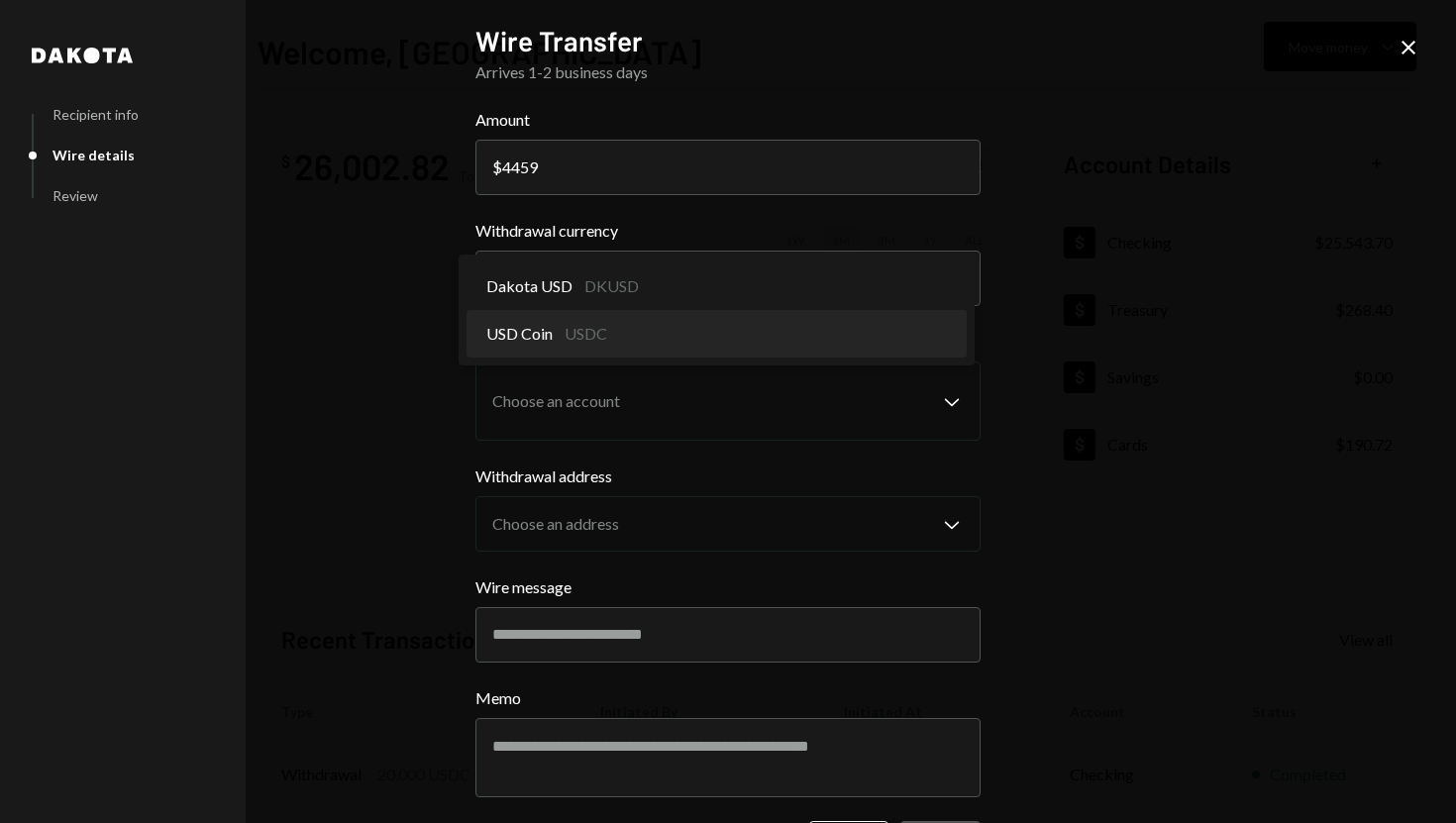 select on "****" 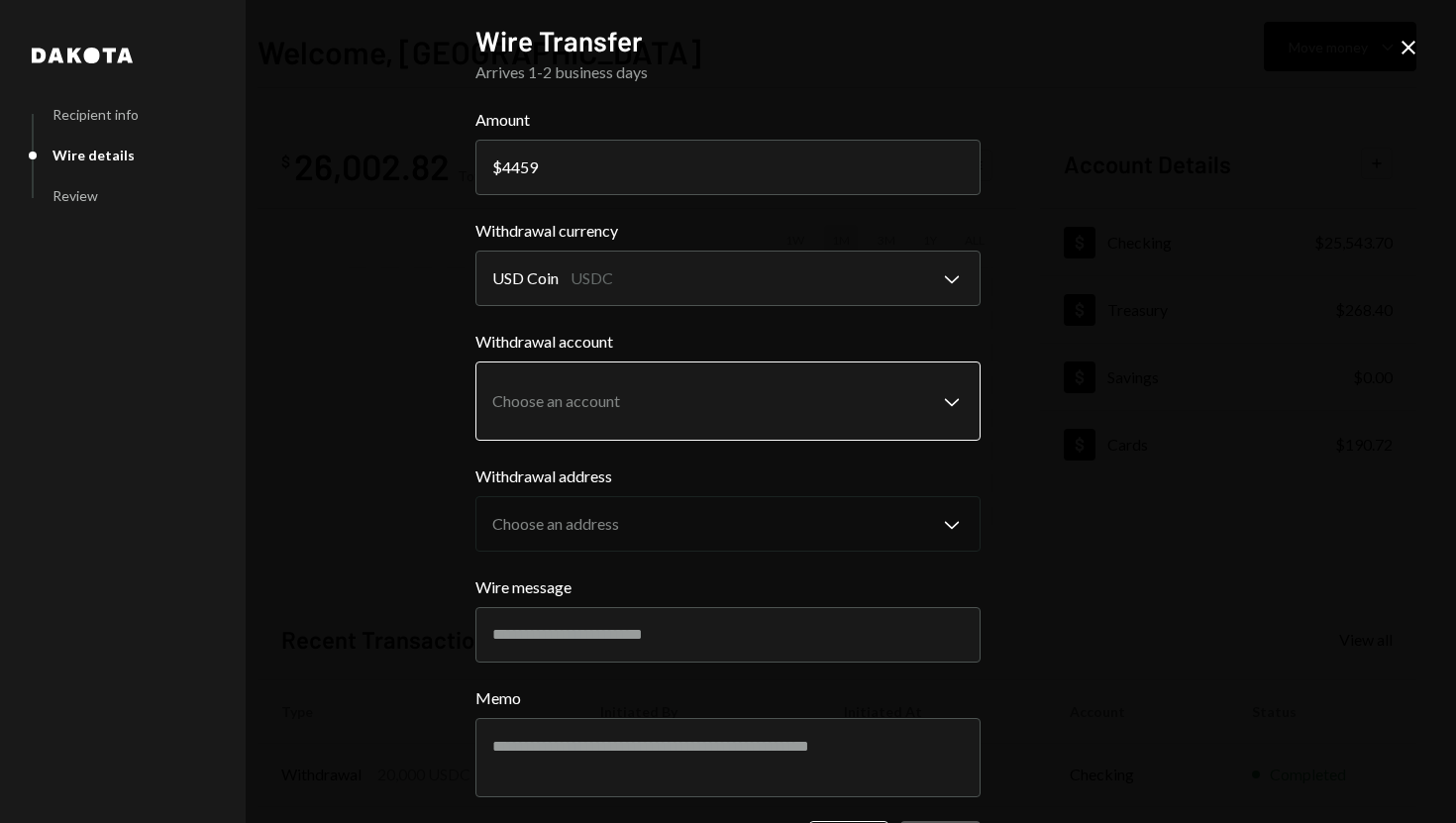 click on "S SPARK TECH HUB Caret Down Home Home Inbox Inbox Activities Transactions Accounts Accounts Caret Down Checking $25,543.70 Treasury $268.40 Savings $0.00 Cards $190.72 Dollar Rewards User Recipients Team Team Welcome, [PERSON_NAME] Move money Caret Down $ 26,002.82 Total Graph Accounts 1W 1M 3M 1Y ALL Account Details Plus Dollar Checking $25,543.70 Dollar Treasury $268.40 Dollar Savings $0.00 Dollar Cards $190.72 Recent Transactions View all Type Initiated By Initiated At Account Status Withdrawal 20,000  USDC [PERSON_NAME] [DATE] 12:41 PM Checking Completed Bank Payment $44,751.00 [PERSON_NAME] [DATE] 8:44 AM Checking Completed Withdrawal 14,000  USDC [PERSON_NAME] [DATE] 7:01 AM Checking Completed Card Transaction $117.00 Company Utilities [DATE] 6:59 PM Organization Pending Deposit 100,000  USDC 0xf89d...5EaA40 Copy [DATE] 4:33 PM Checking Completed /dashboard   Dakota Recipient info Wire details Review Wire Transfer Arrives 1-2 business days Amount $ 4459 Withdrawal currency USD Coin USDC Memo" at bounding box center (728, 411) 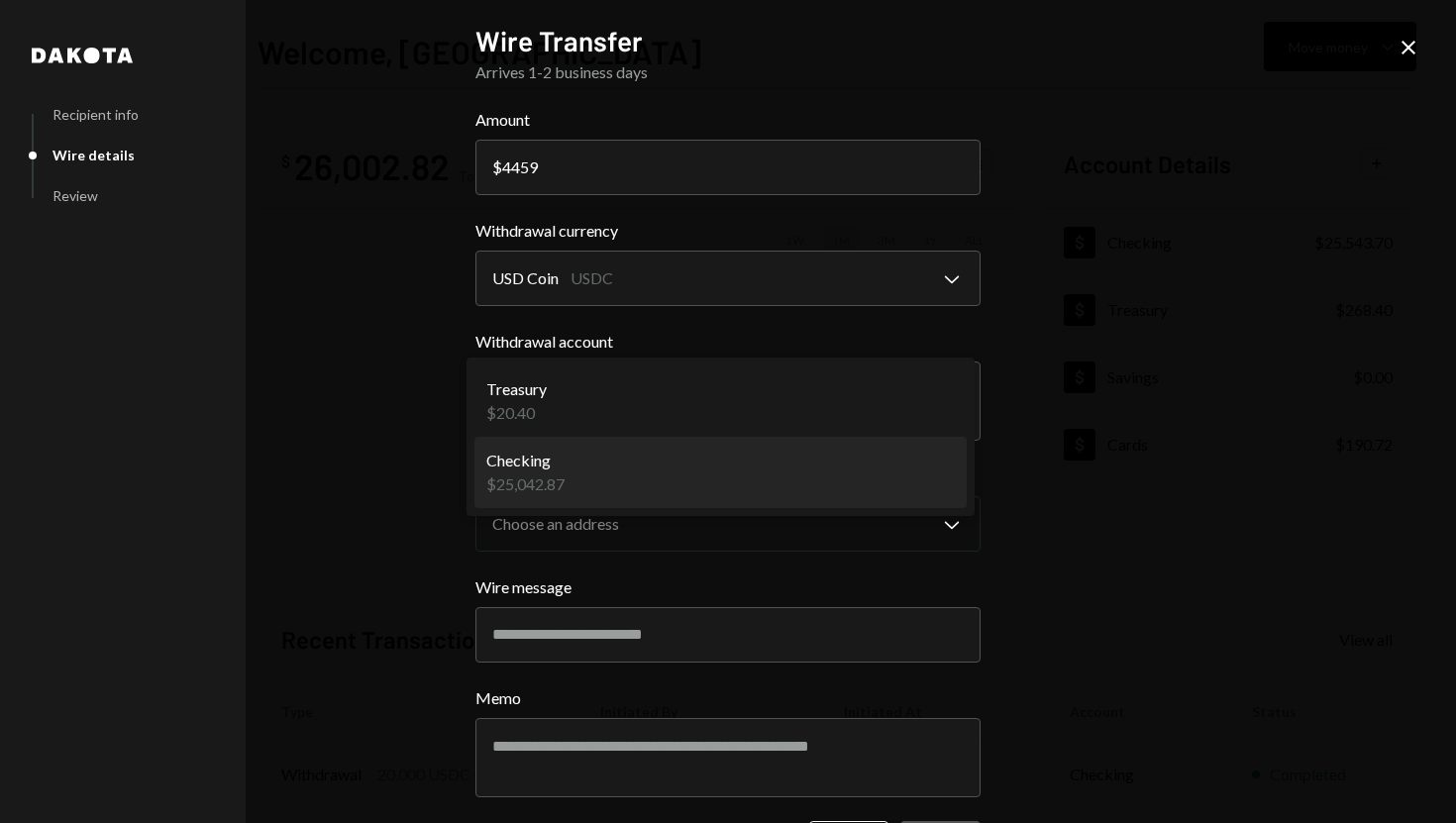 select on "**********" 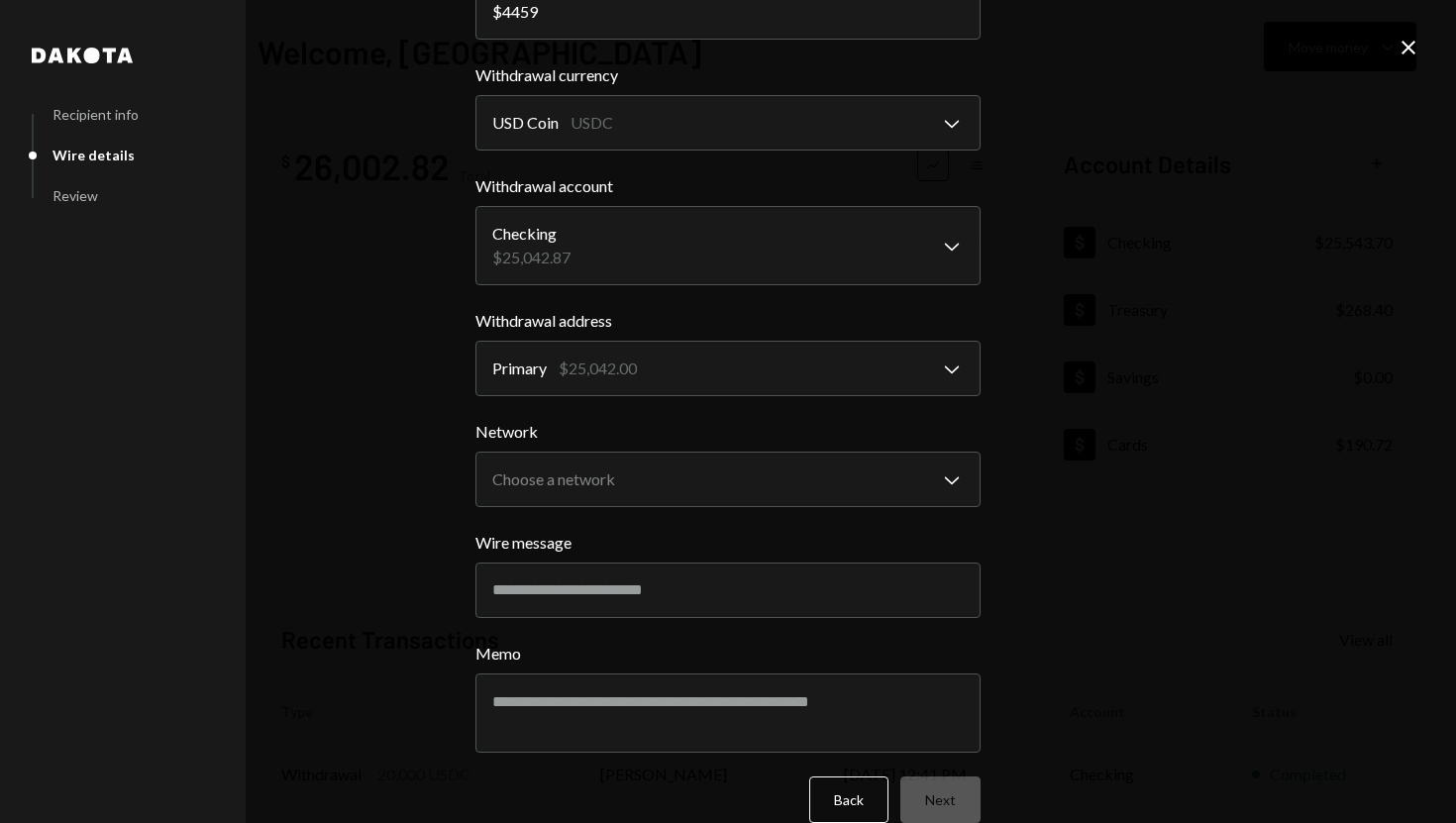 scroll, scrollTop: 156, scrollLeft: 0, axis: vertical 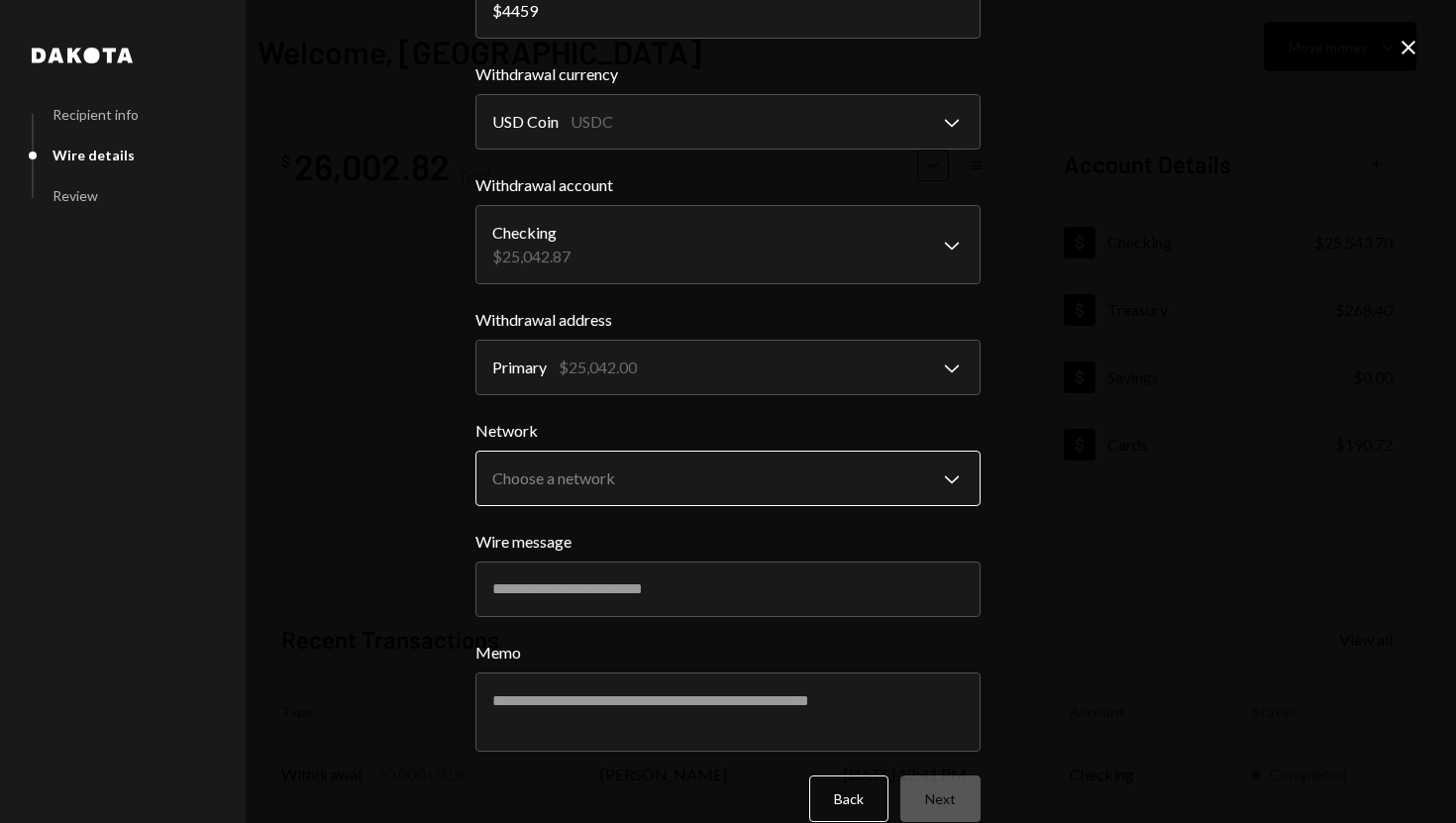 click on "S SPARK TECH HUB Caret Down Home Home Inbox Inbox Activities Transactions Accounts Accounts Caret Down Checking $25,543.70 Treasury $268.40 Savings $0.00 Cards $190.72 Dollar Rewards User Recipients Team Team Welcome, [PERSON_NAME] Move money Caret Down $ 26,002.82 Total Graph Accounts 1W 1M 3M 1Y ALL Account Details Plus Dollar Checking $25,543.70 Dollar Treasury $268.40 Dollar Savings $0.00 Dollar Cards $190.72 Recent Transactions View all Type Initiated By Initiated At Account Status Withdrawal 20,000  USDC [PERSON_NAME] [DATE] 12:41 PM Checking Completed Bank Payment $44,751.00 [PERSON_NAME] [DATE] 8:44 AM Checking Completed Withdrawal 14,000  USDC [PERSON_NAME] [DATE] 7:01 AM Checking Completed Card Transaction $117.00 Company Utilities [DATE] 6:59 PM Organization Pending Deposit 100,000  USDC 0xf89d...5EaA40 Copy [DATE] 4:33 PM Checking Completed /dashboard   Dakota Recipient info Wire details Review Wire Transfer Arrives 1-2 business days Amount $ 4459 Withdrawal currency USD Coin USDC Primary" at bounding box center [728, 411] 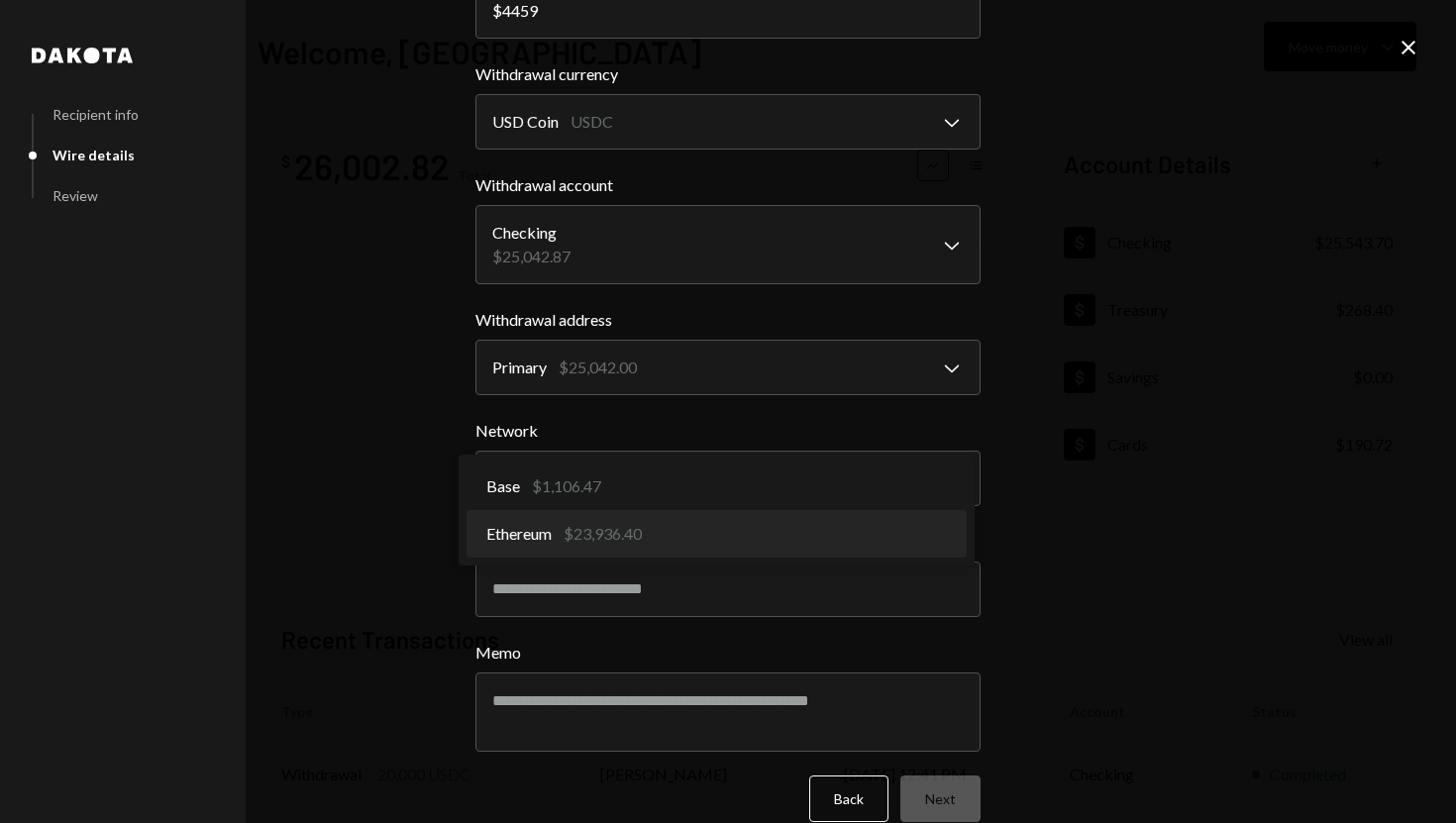 select on "**********" 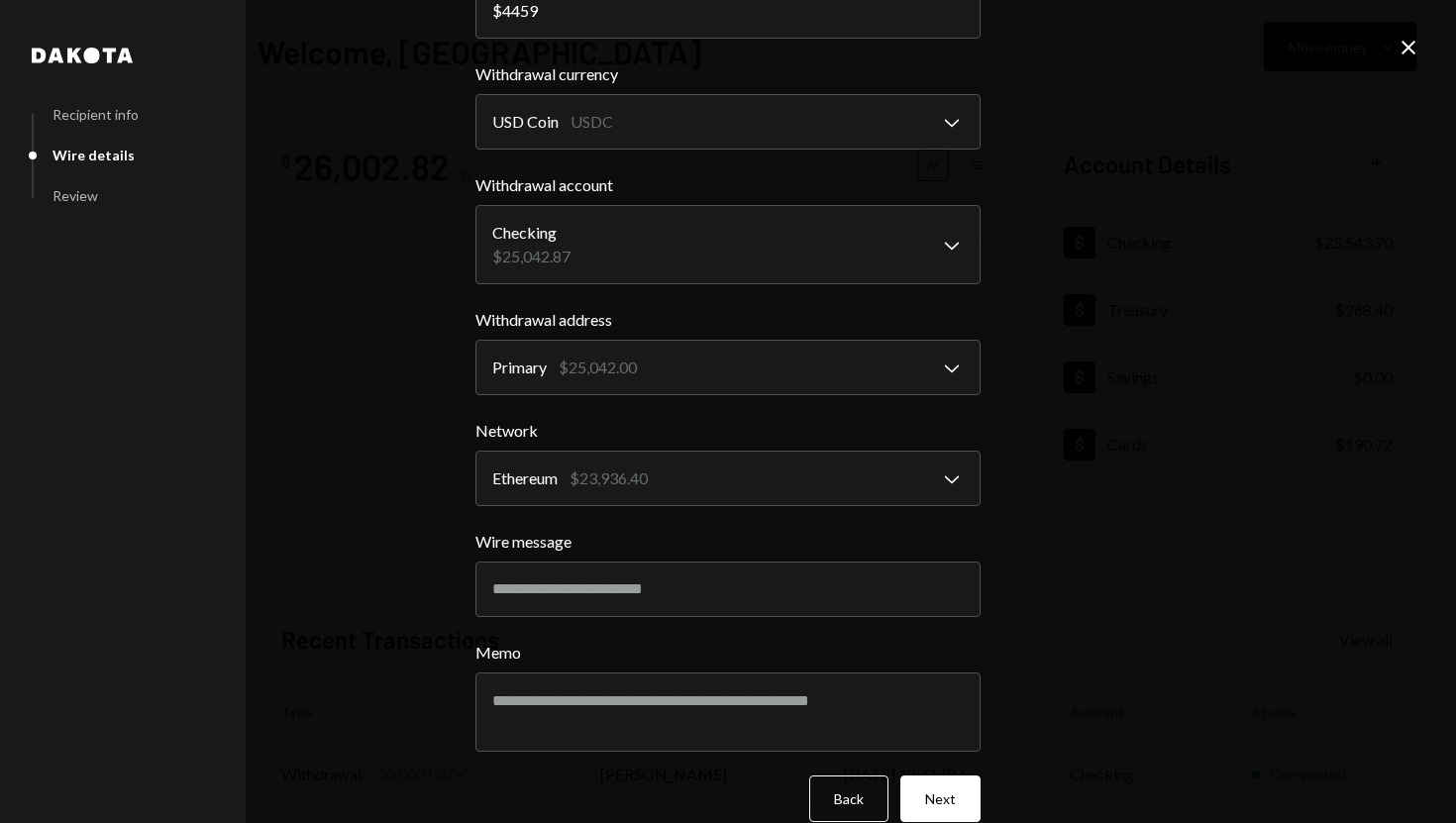 scroll, scrollTop: 186, scrollLeft: 0, axis: vertical 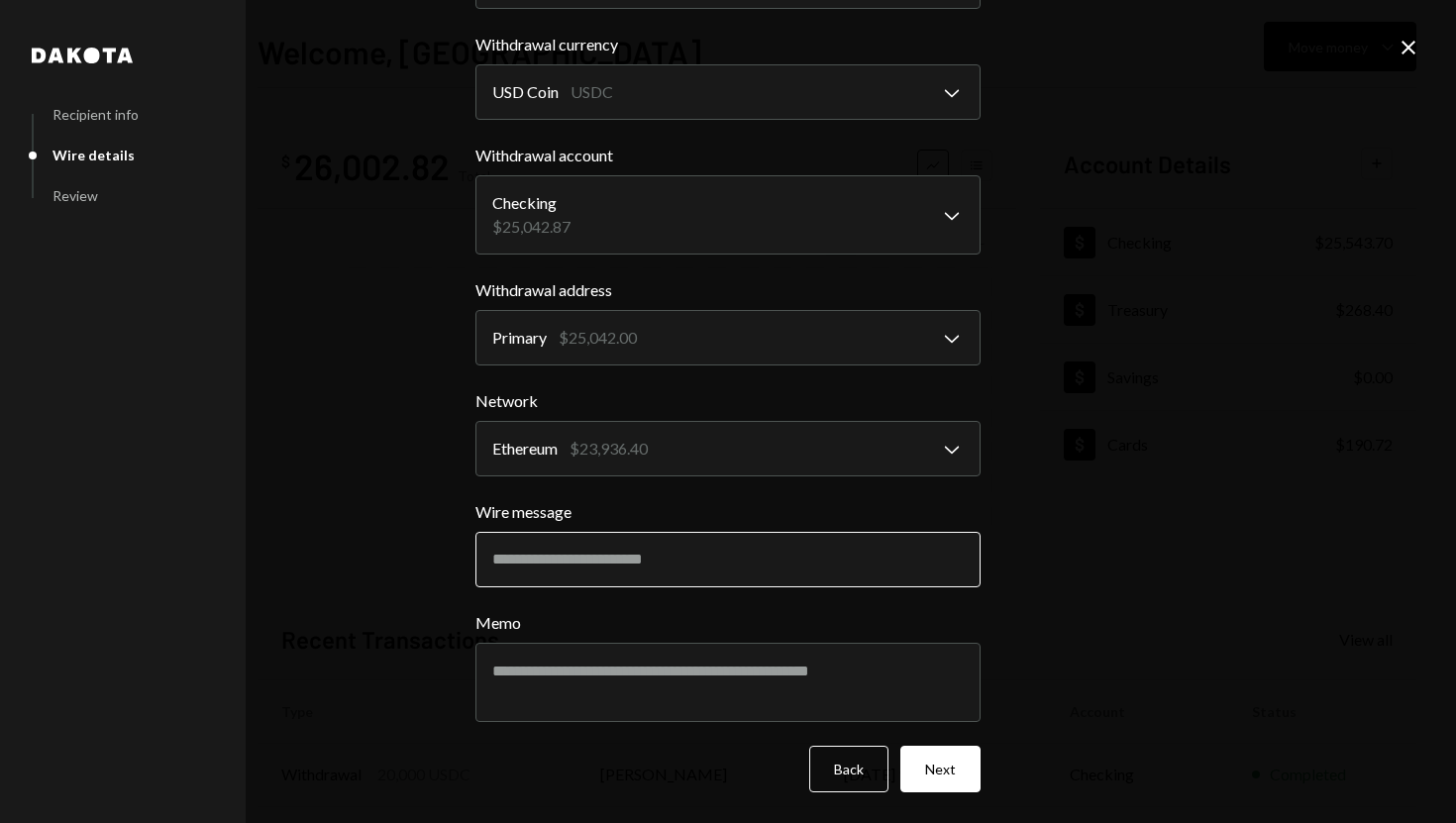 click on "Wire message" at bounding box center [728, 560] 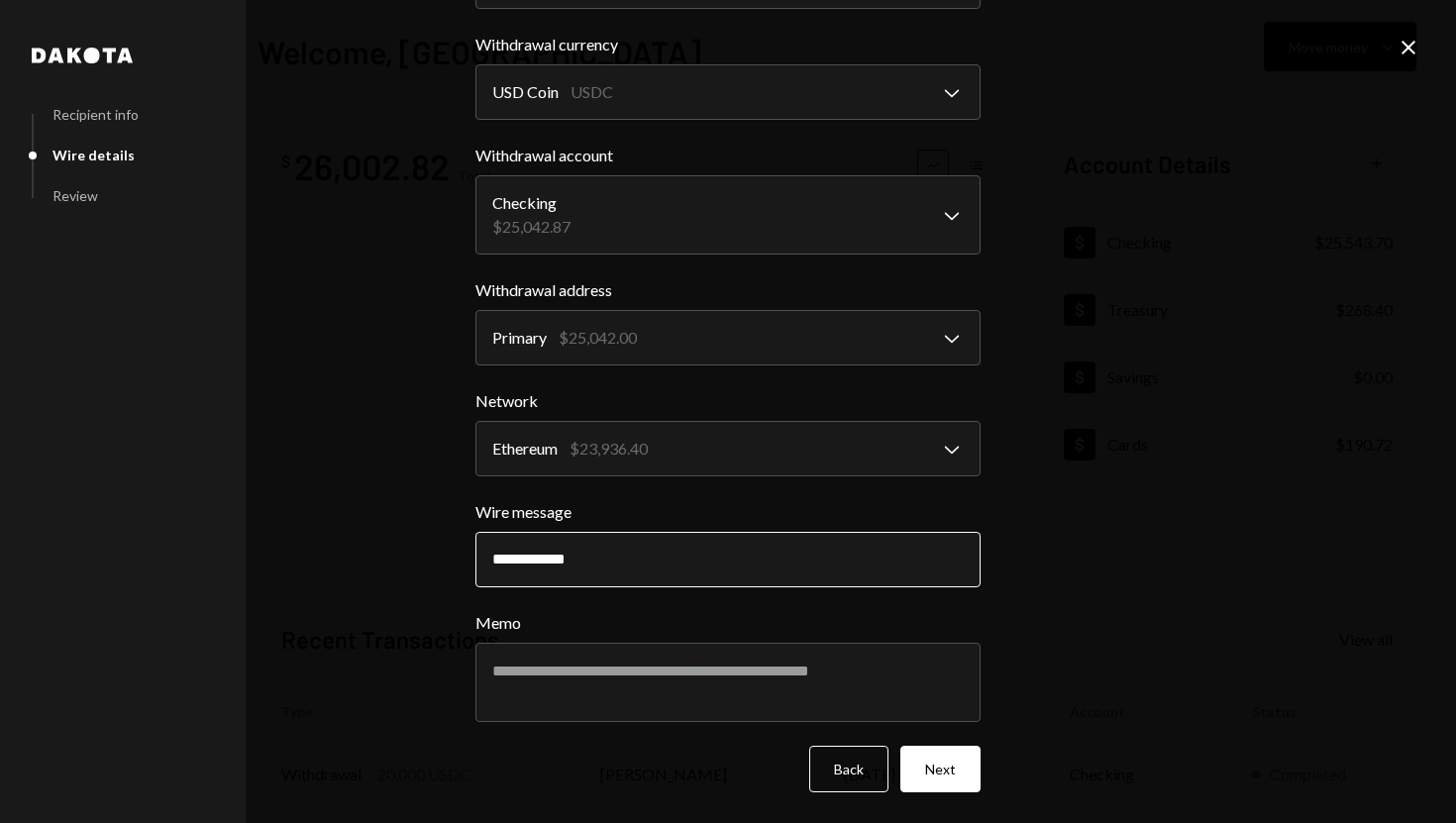 click on "**********" at bounding box center [728, 560] 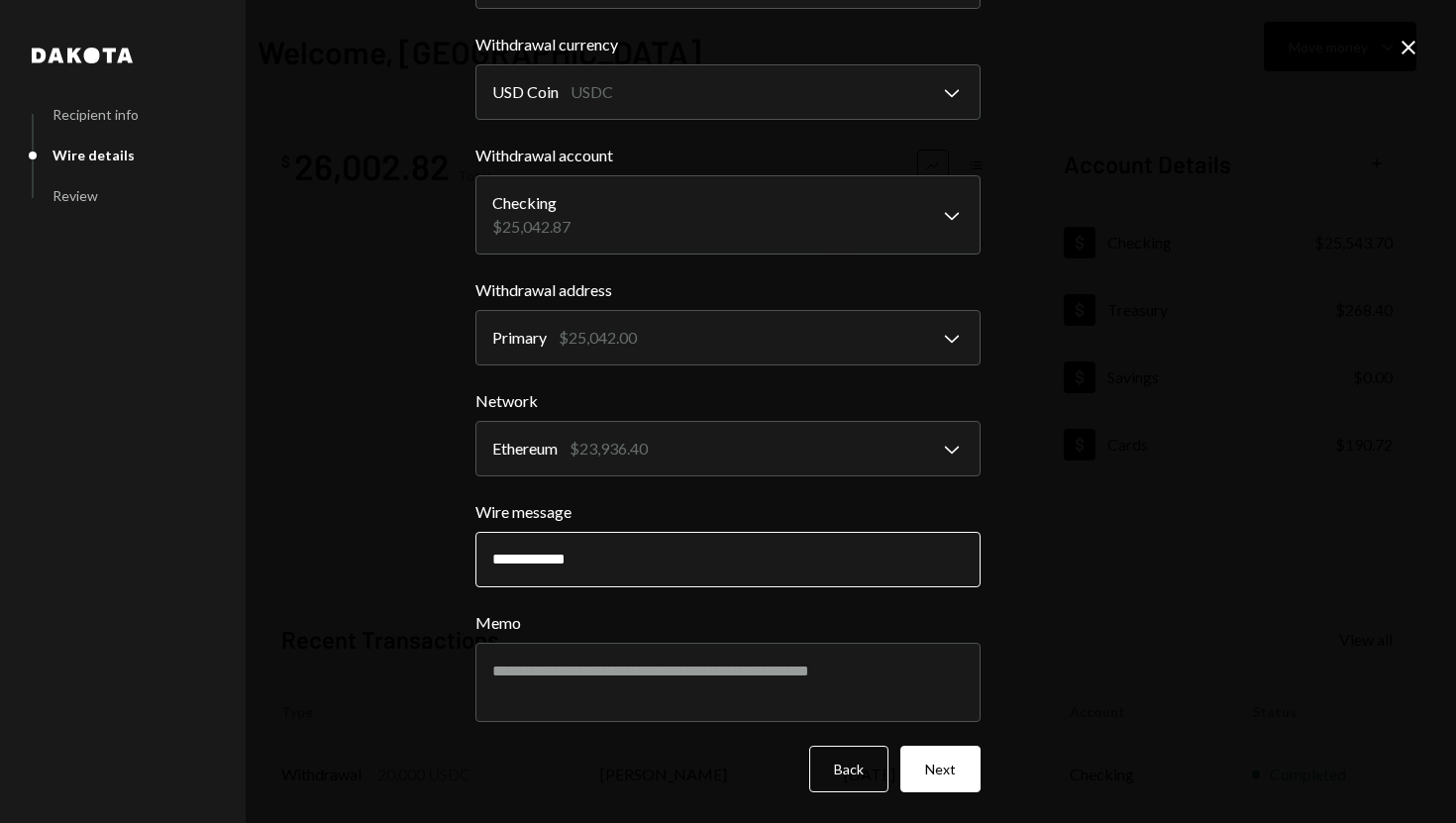 click on "**********" at bounding box center [728, 560] 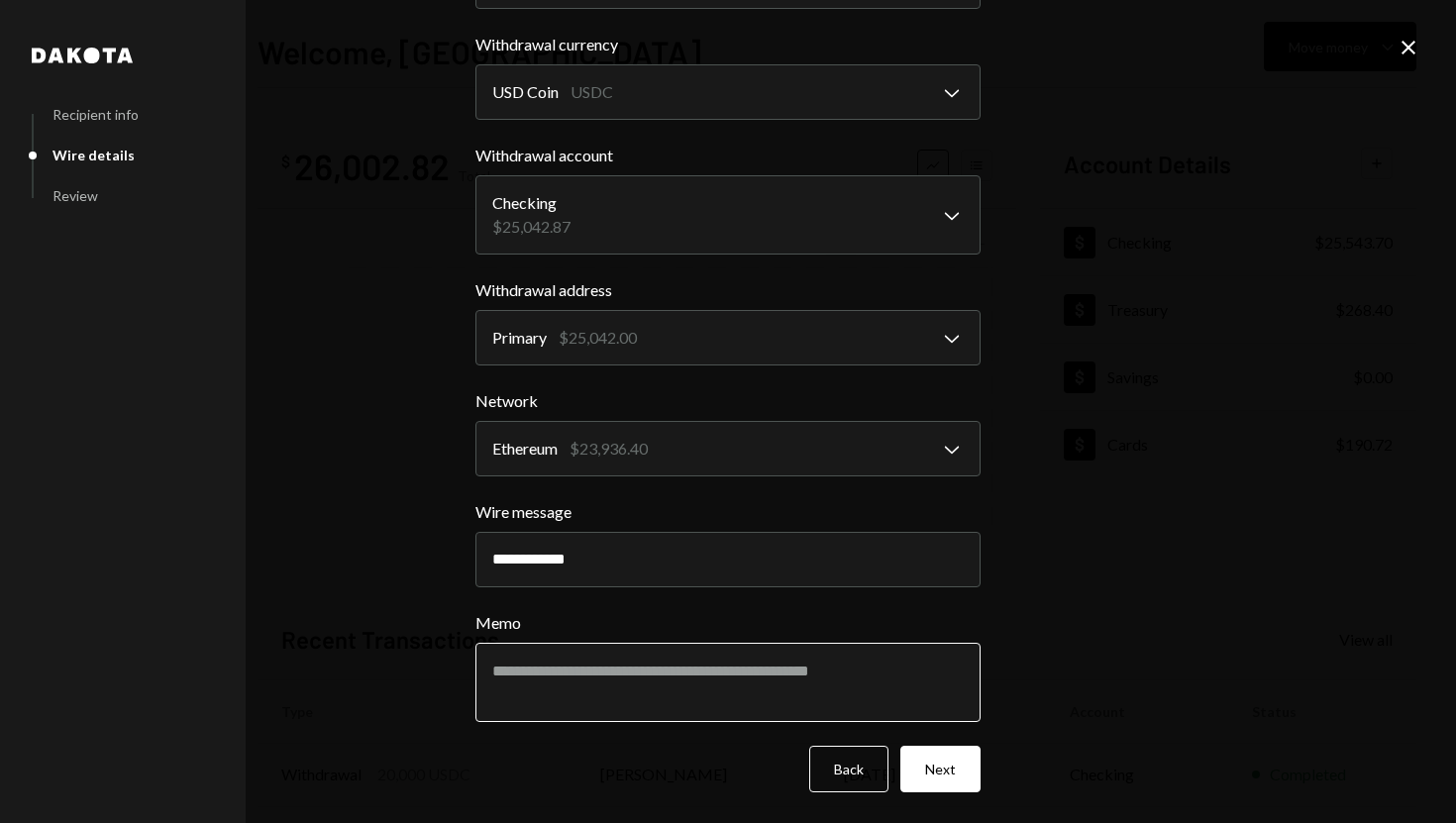 type on "**********" 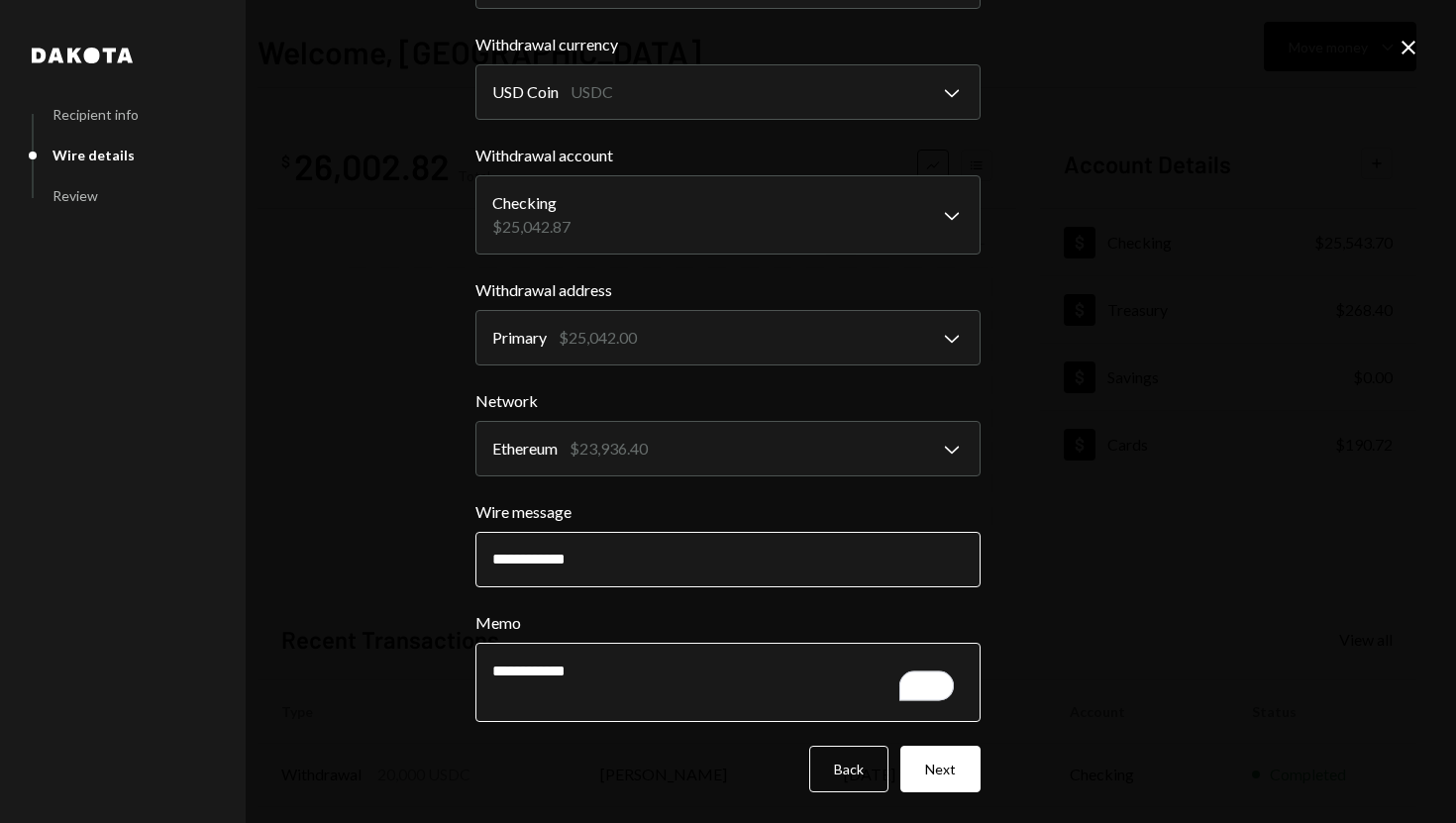 type on "**********" 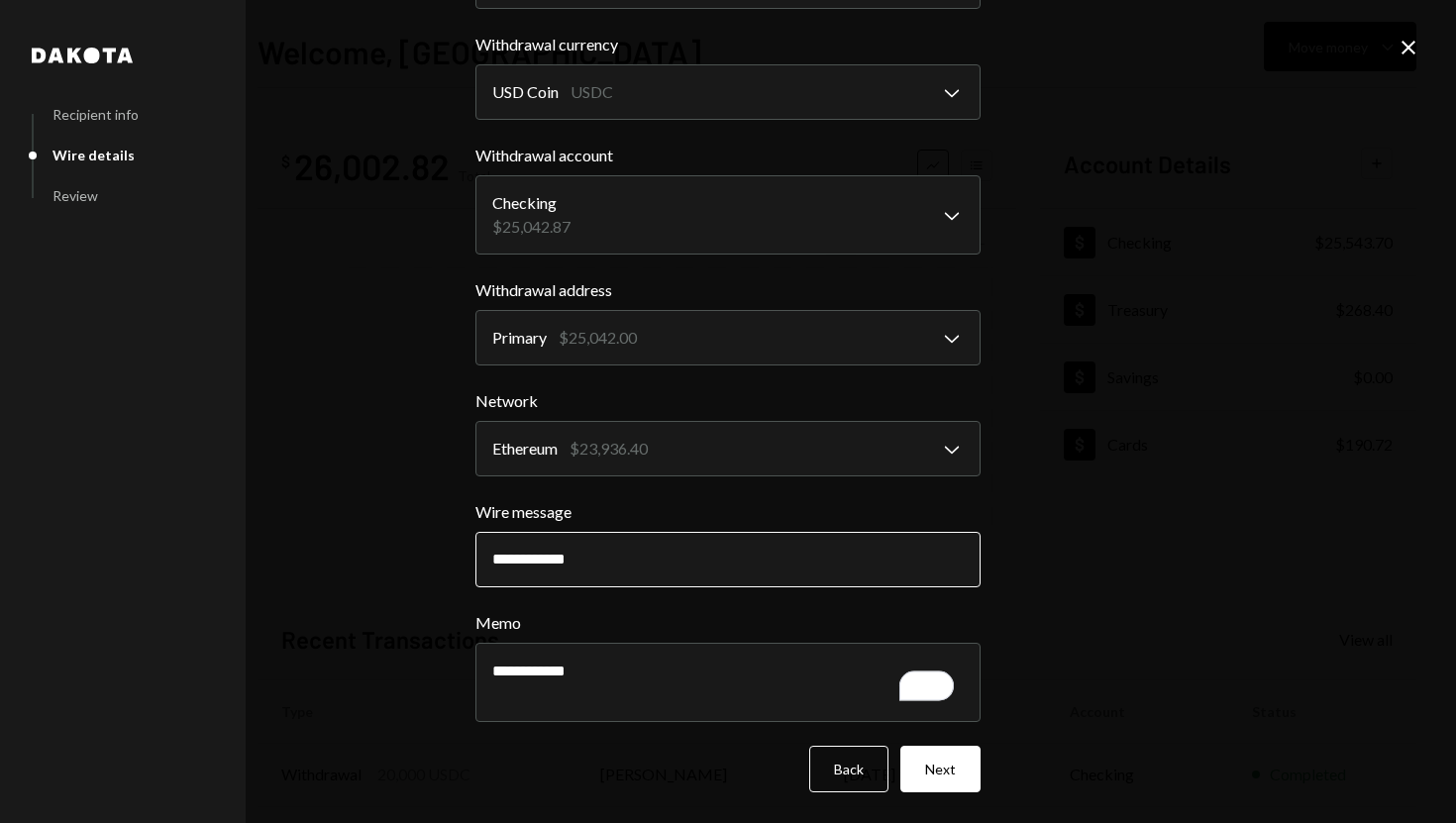 click on "**********" at bounding box center [728, 560] 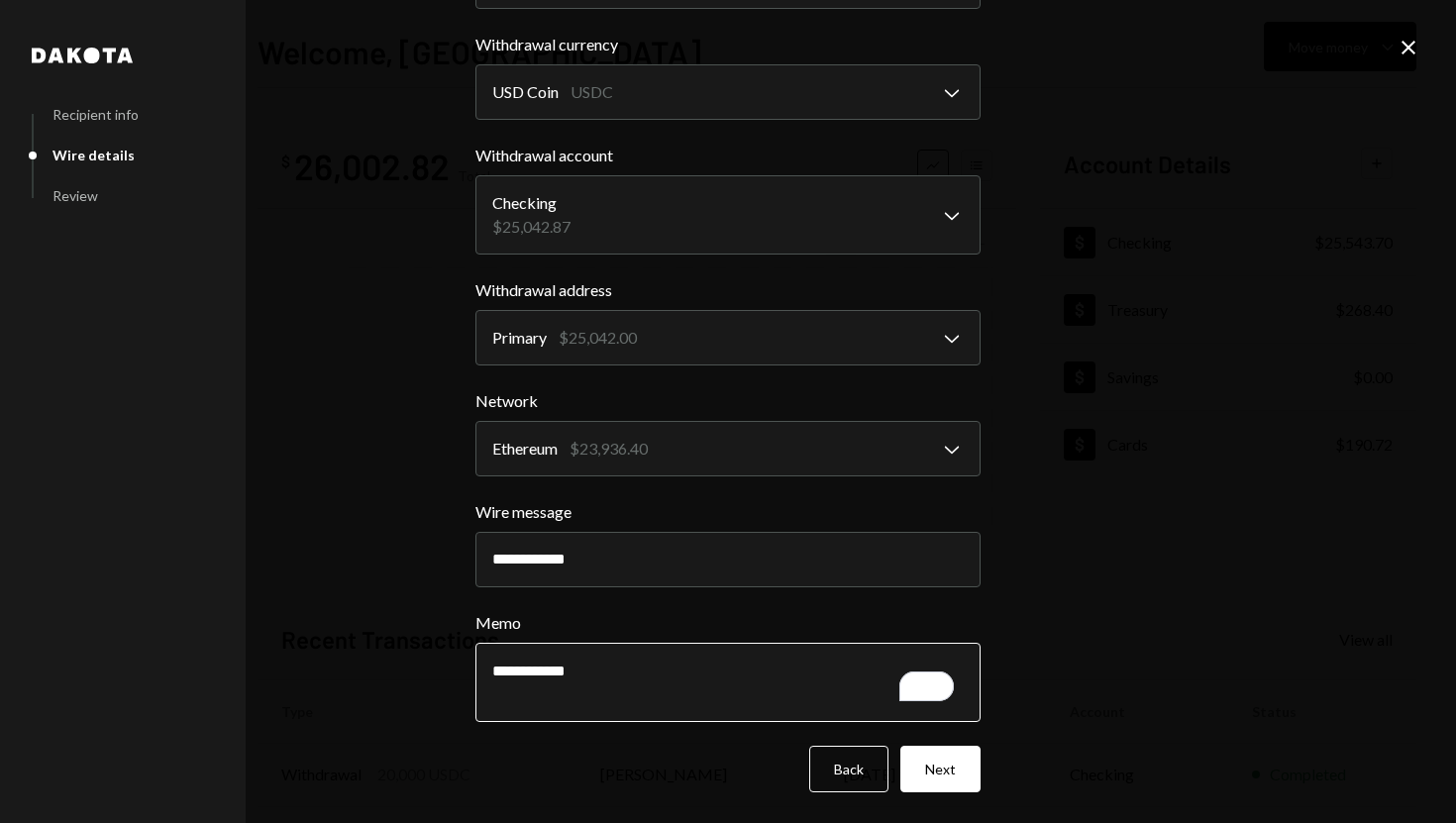 type on "**********" 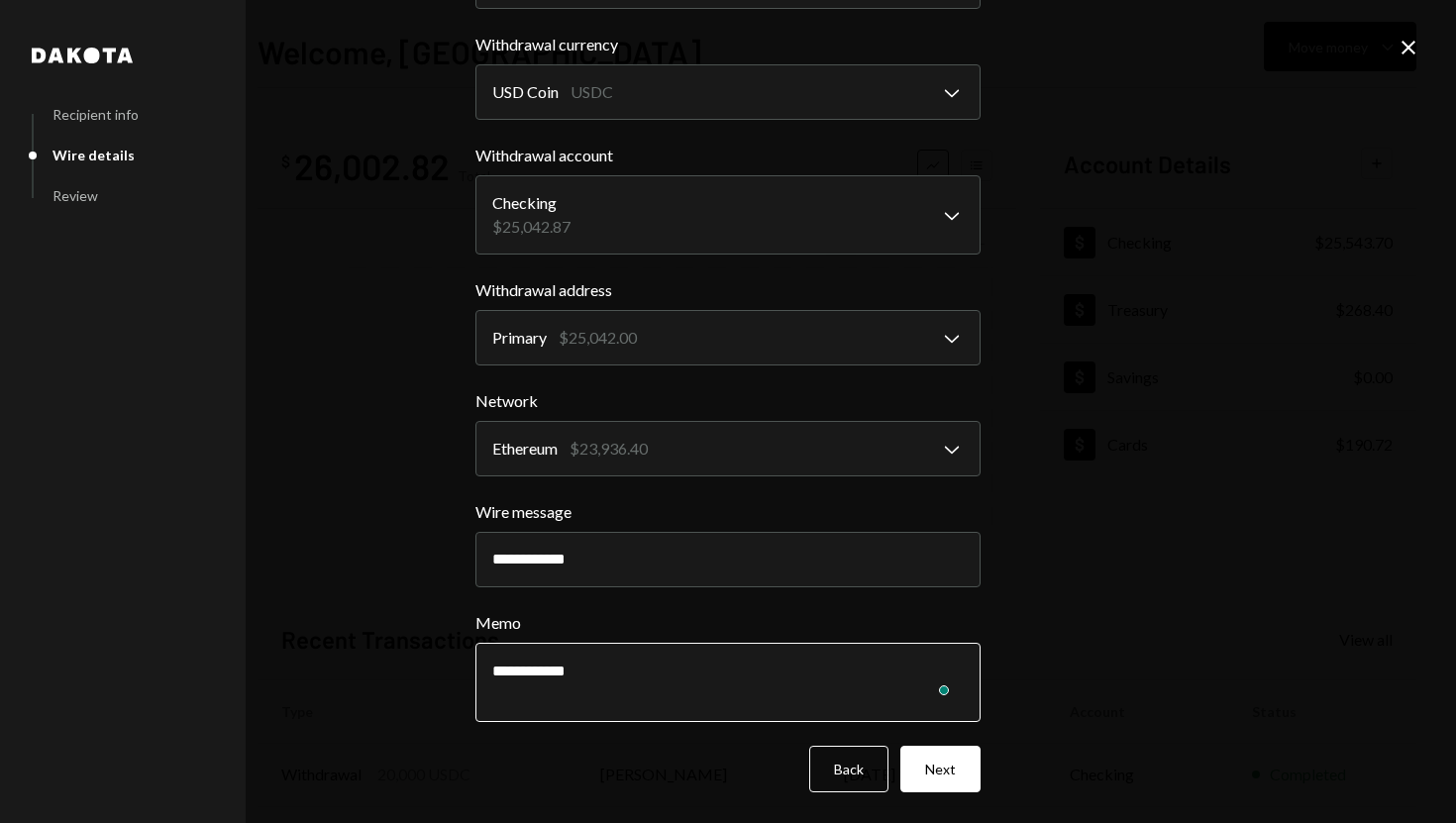 click on "**********" at bounding box center [728, 682] 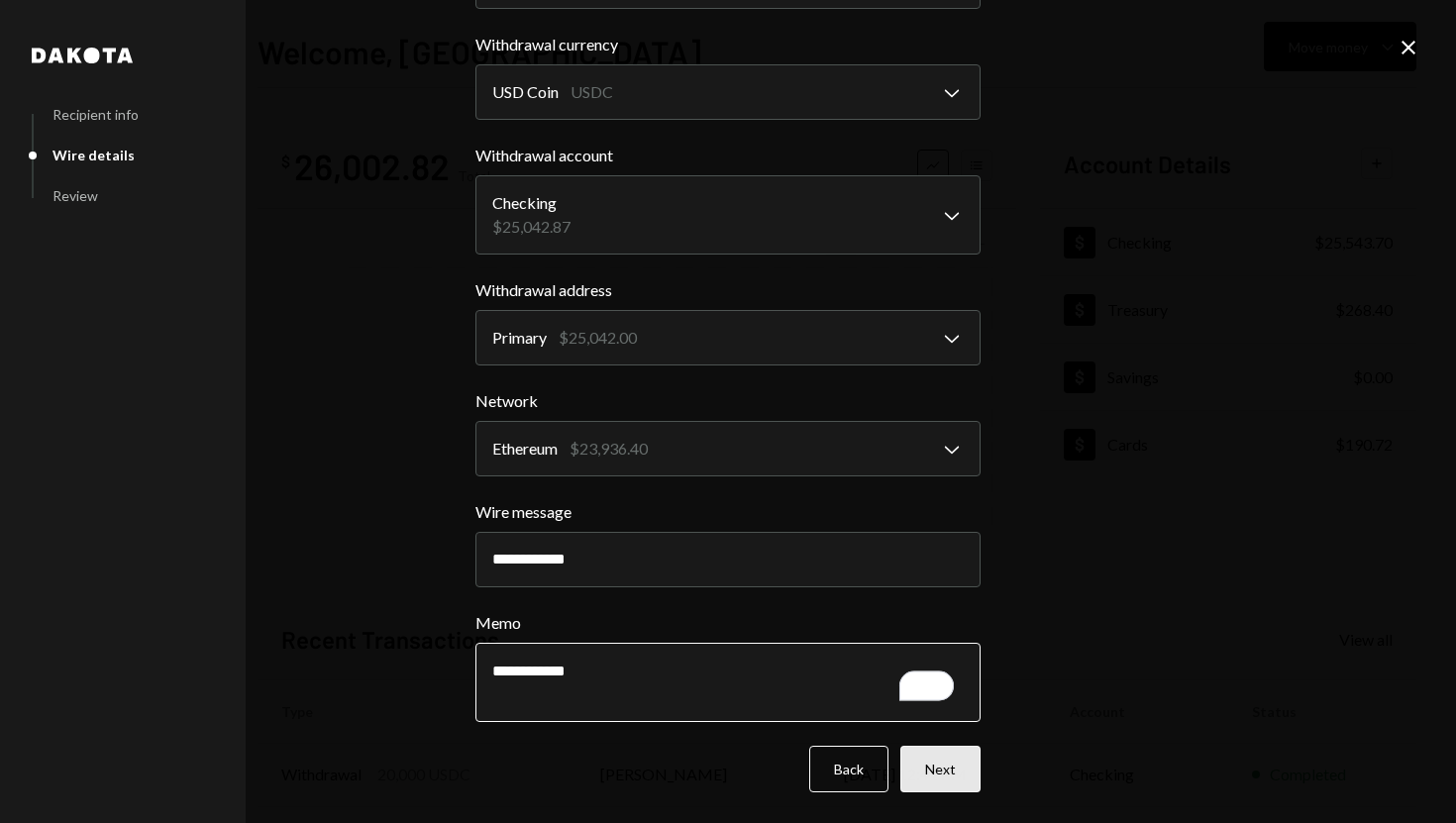 type on "**********" 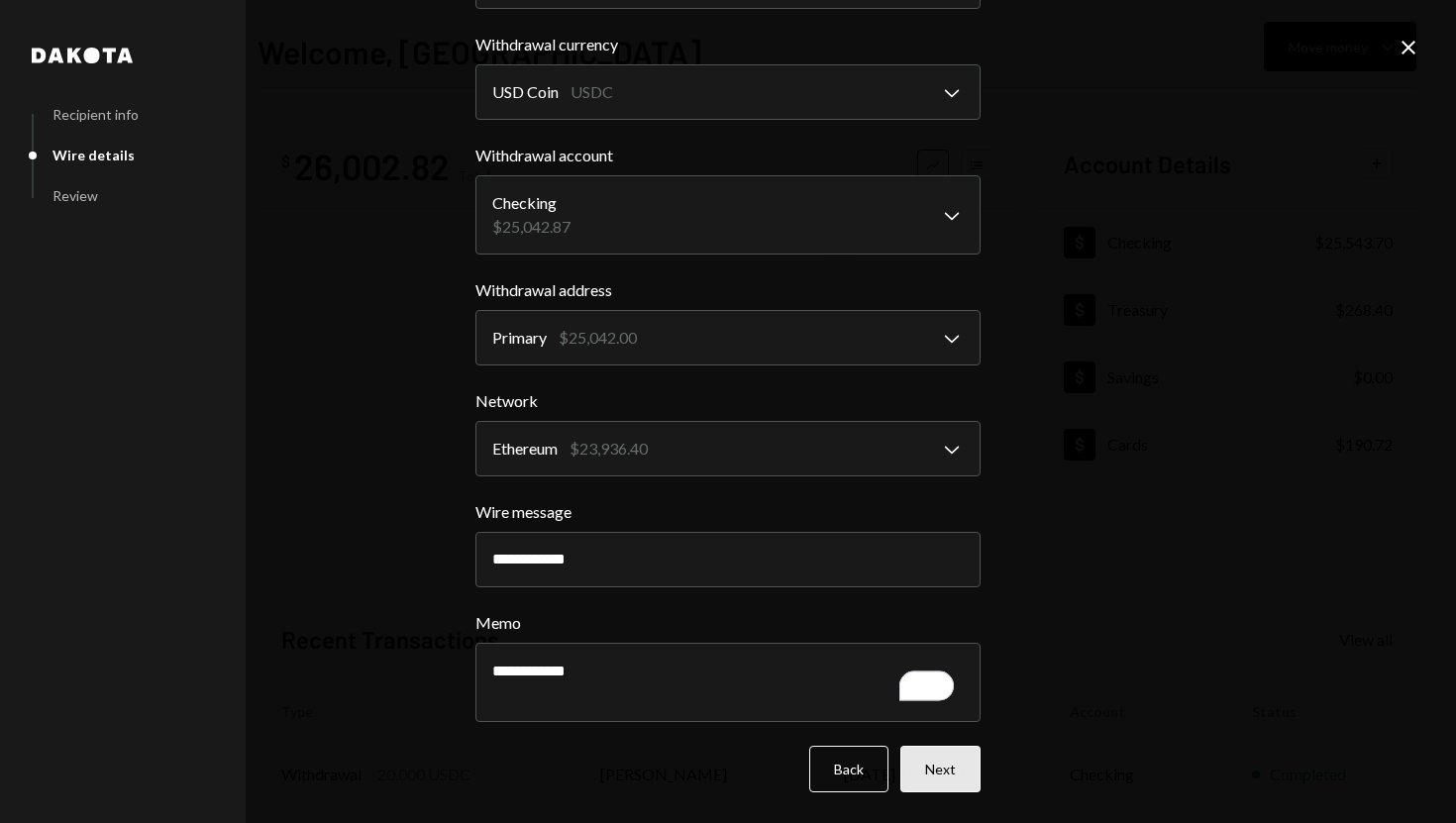 click on "Next" at bounding box center (940, 769) 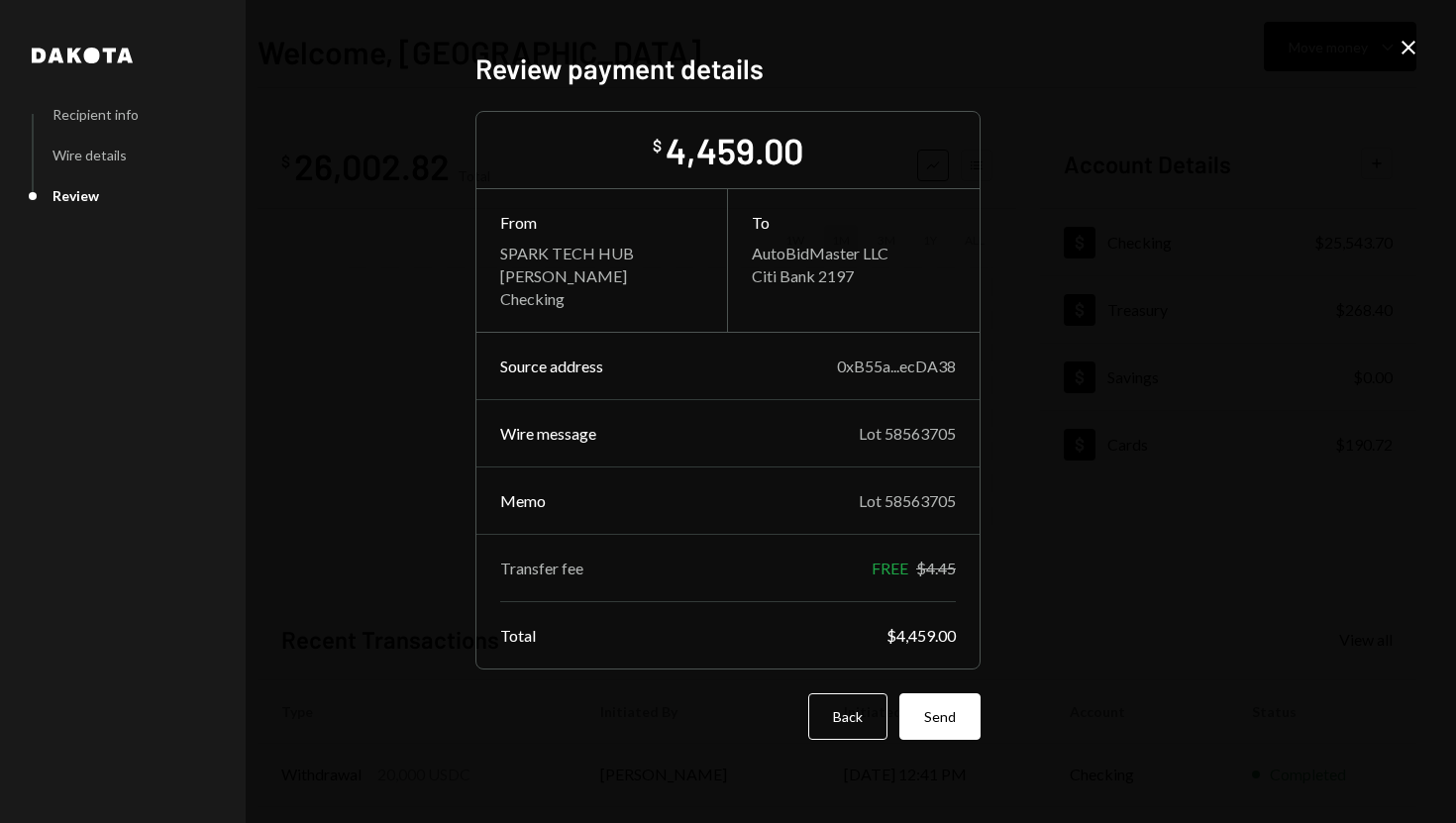 scroll, scrollTop: 0, scrollLeft: 0, axis: both 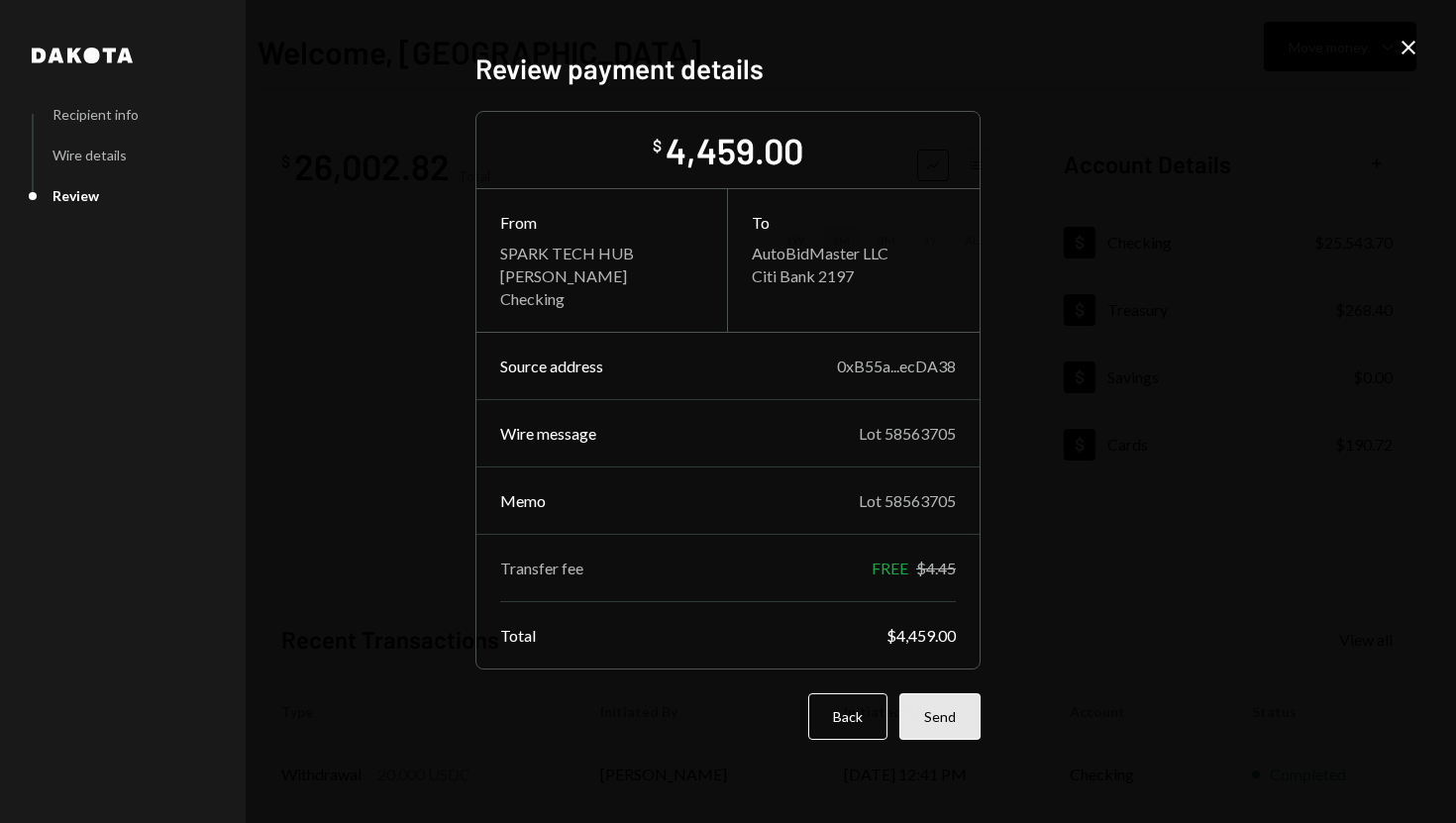 click on "Send" at bounding box center [940, 716] 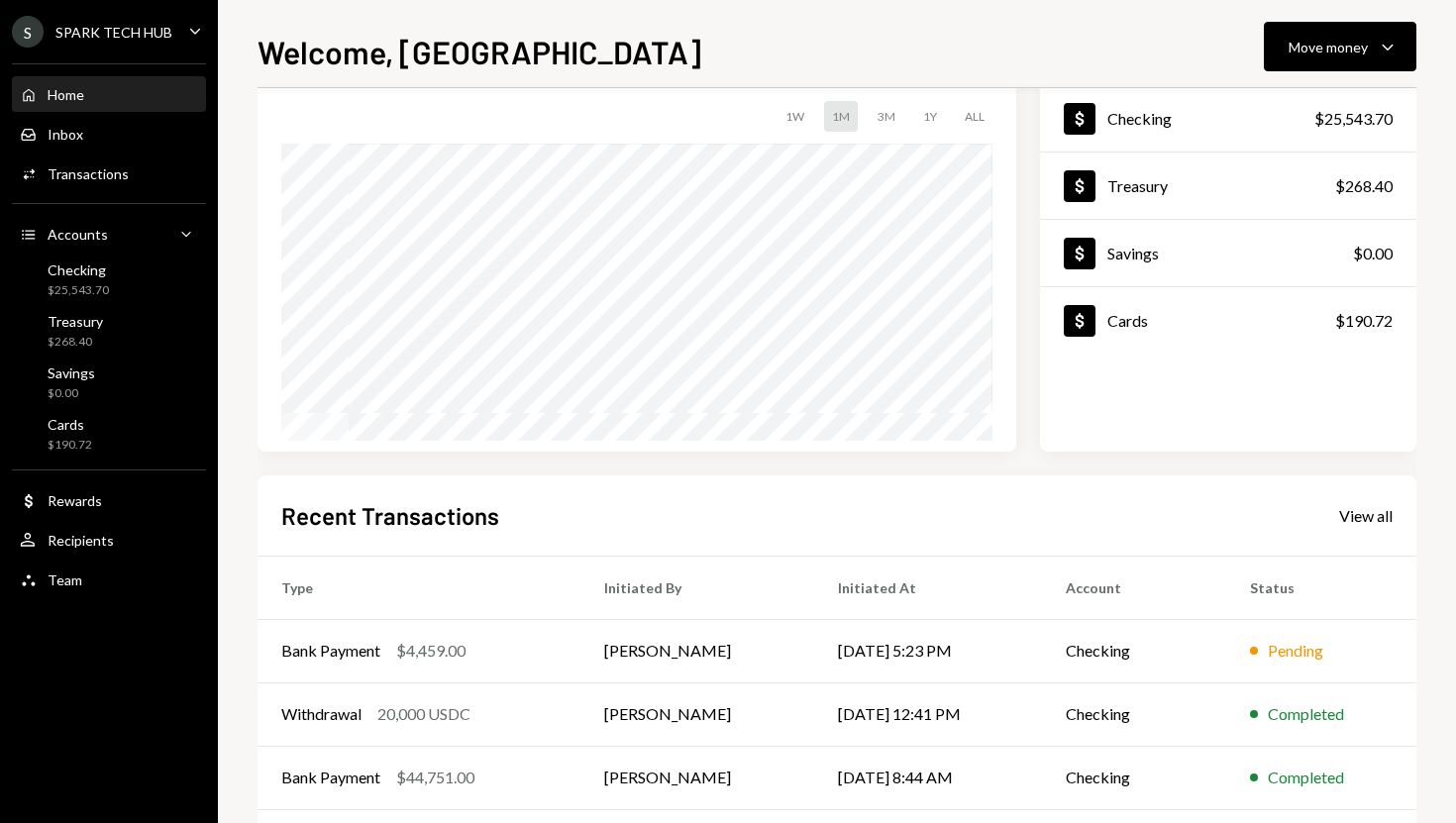 scroll, scrollTop: 119, scrollLeft: 0, axis: vertical 